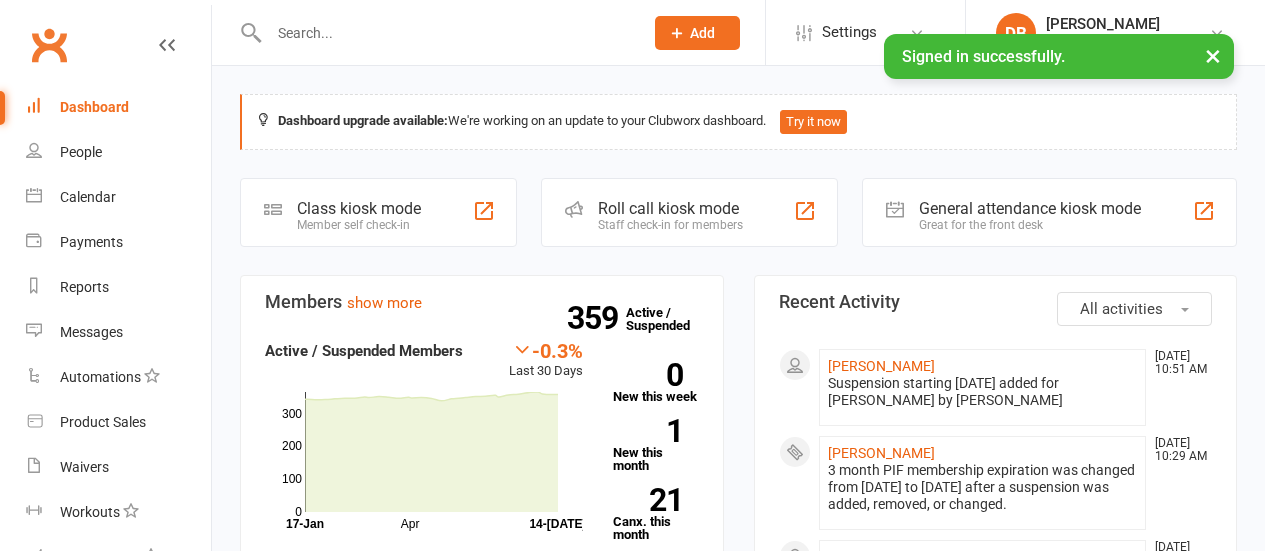 scroll, scrollTop: 0, scrollLeft: 0, axis: both 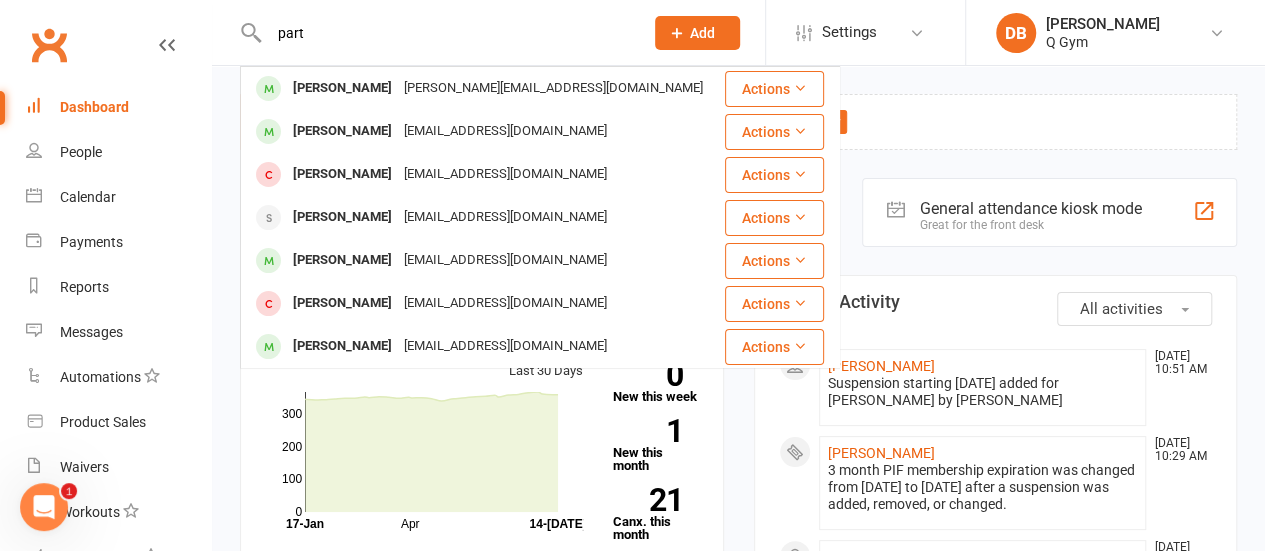 type on "part" 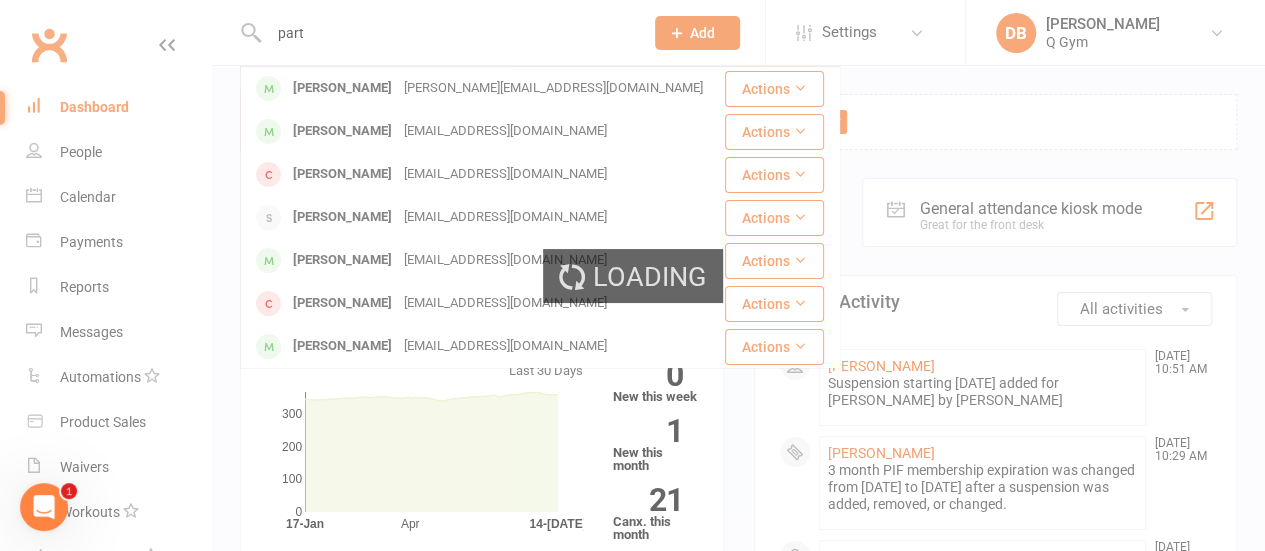 type 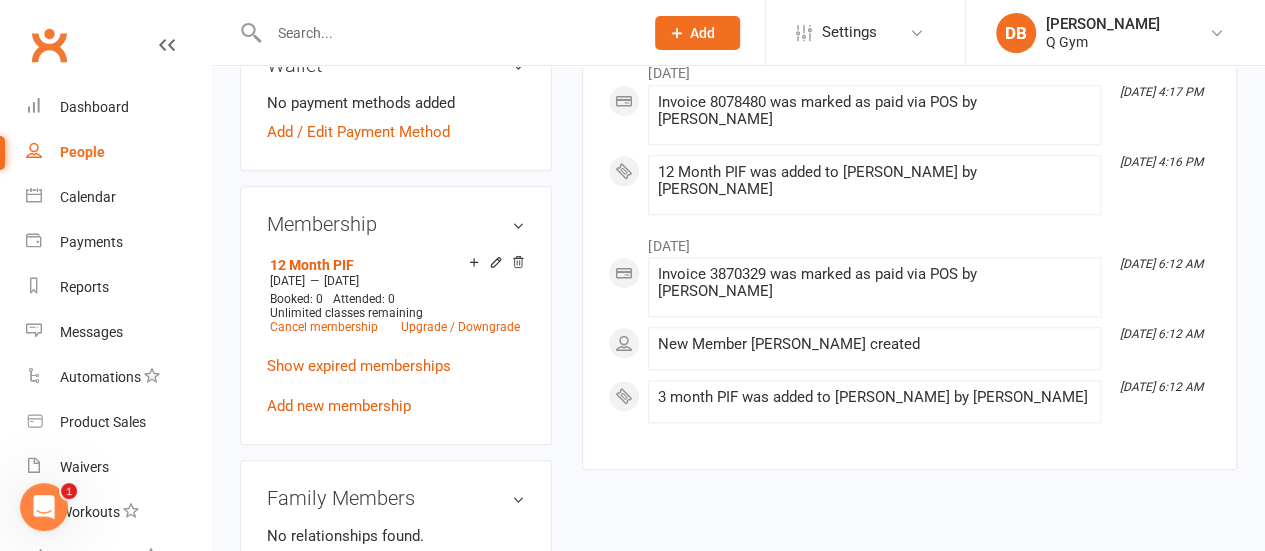 scroll, scrollTop: 848, scrollLeft: 0, axis: vertical 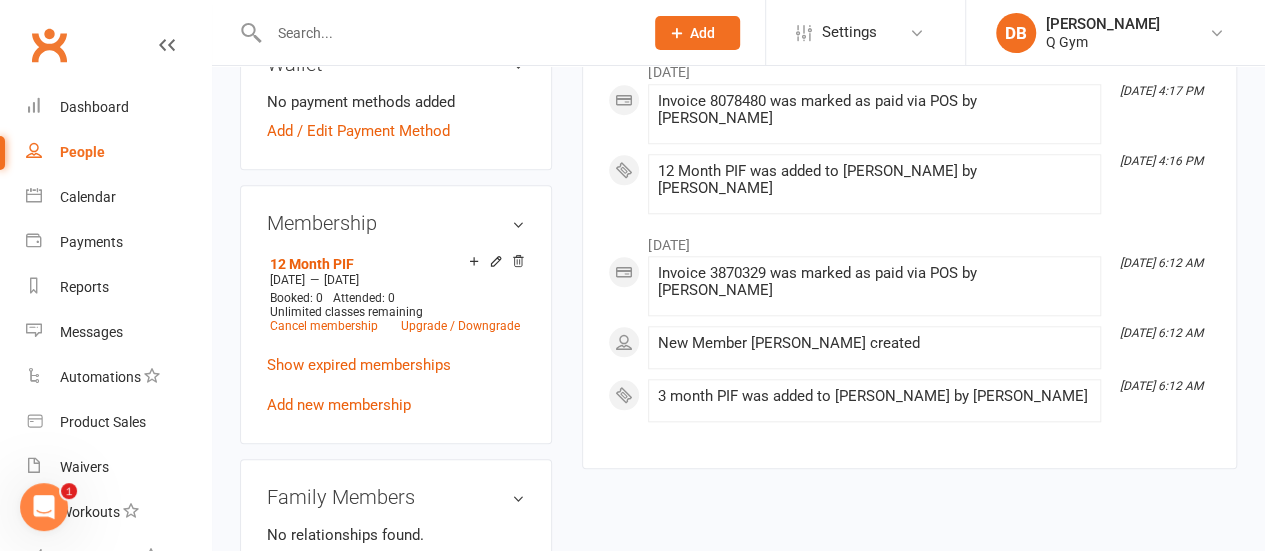 click on "Add new membership" at bounding box center (339, 405) 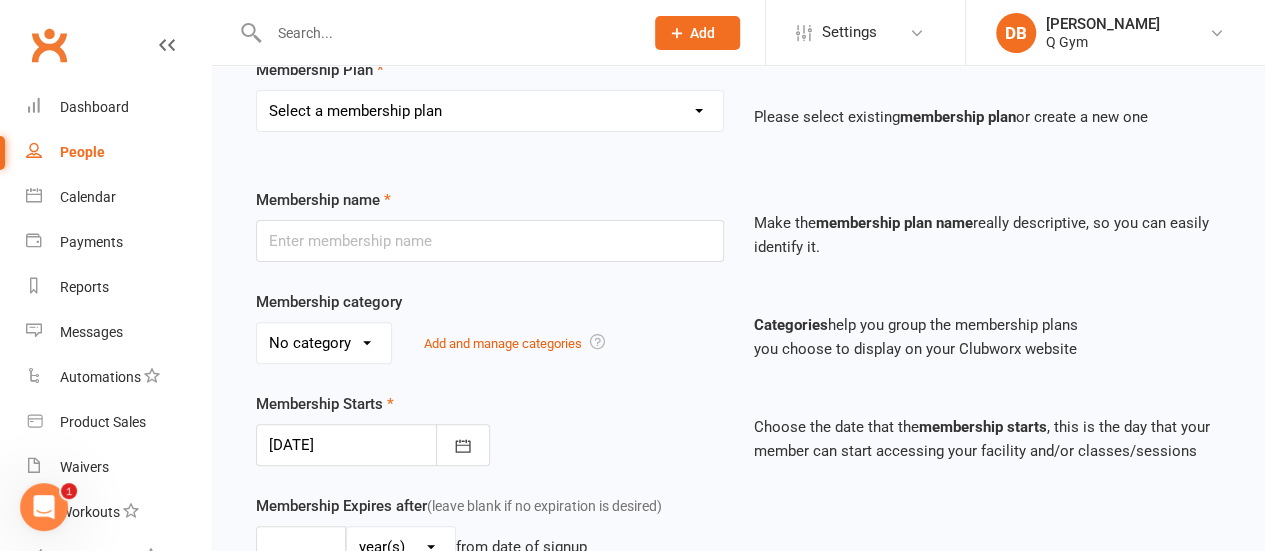 scroll, scrollTop: 163, scrollLeft: 0, axis: vertical 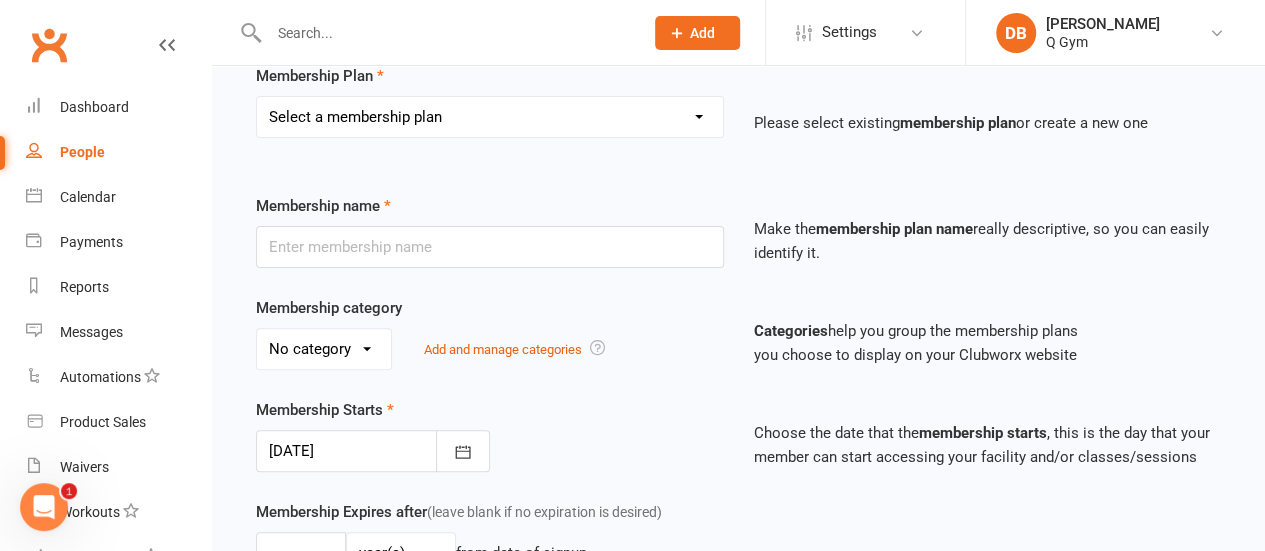 click on "Select a membership plan Create new Membership Plan Community 12 Month DD Foundation 12 month Foundation 3 Month DD Club/Concession 12 month DD 12  Month PIF Community 3 month DD 3 month PIF" at bounding box center (490, 117) 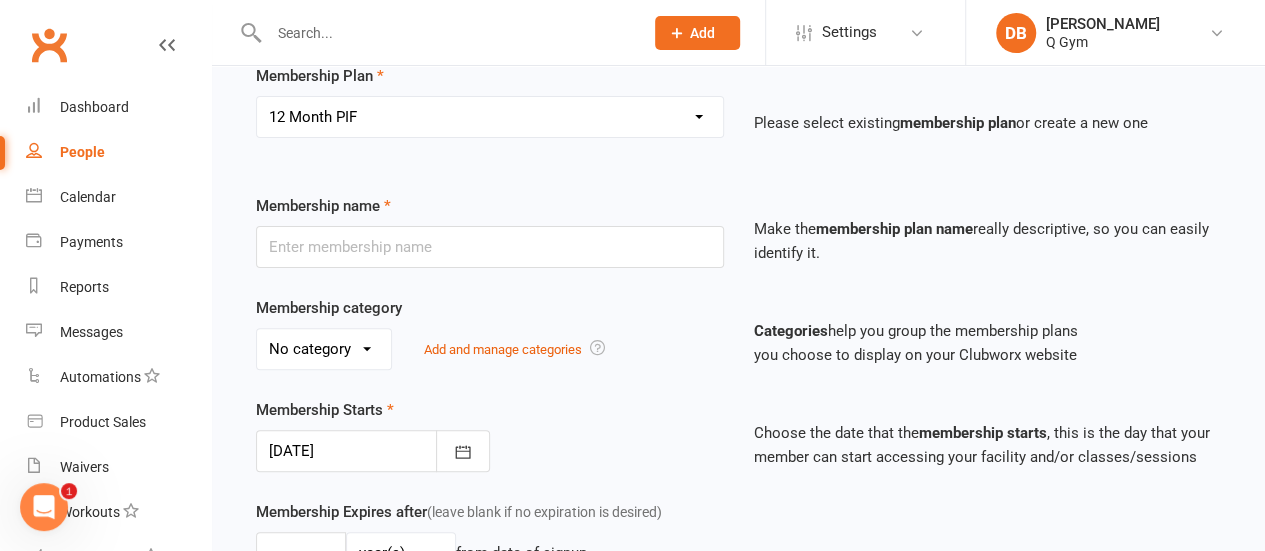 click on "Select a membership plan Create new Membership Plan Community 12 Month DD Foundation 12 month Foundation 3 Month DD Club/Concession 12 month DD 12  Month PIF Community 3 month DD 3 month PIF" at bounding box center (490, 117) 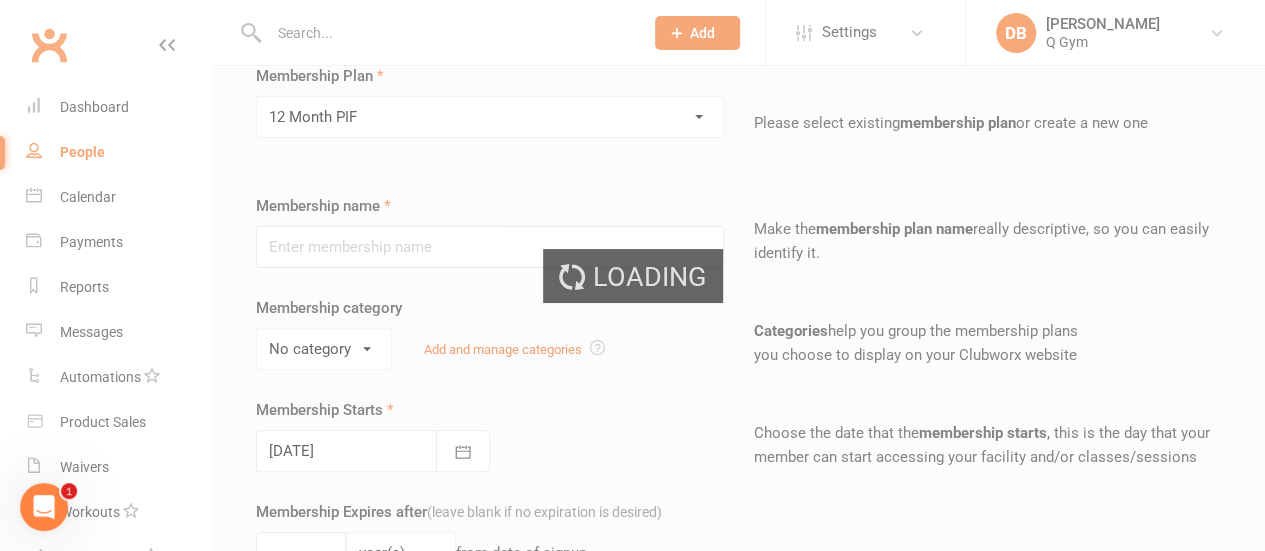 type on "12  Month PIF" 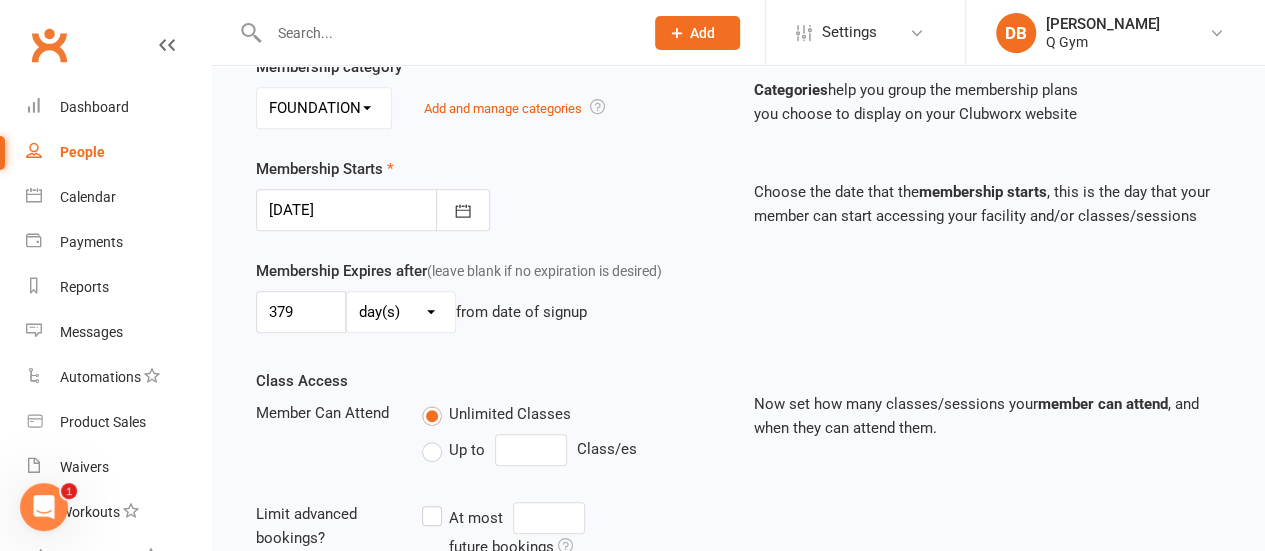 scroll, scrollTop: 405, scrollLeft: 0, axis: vertical 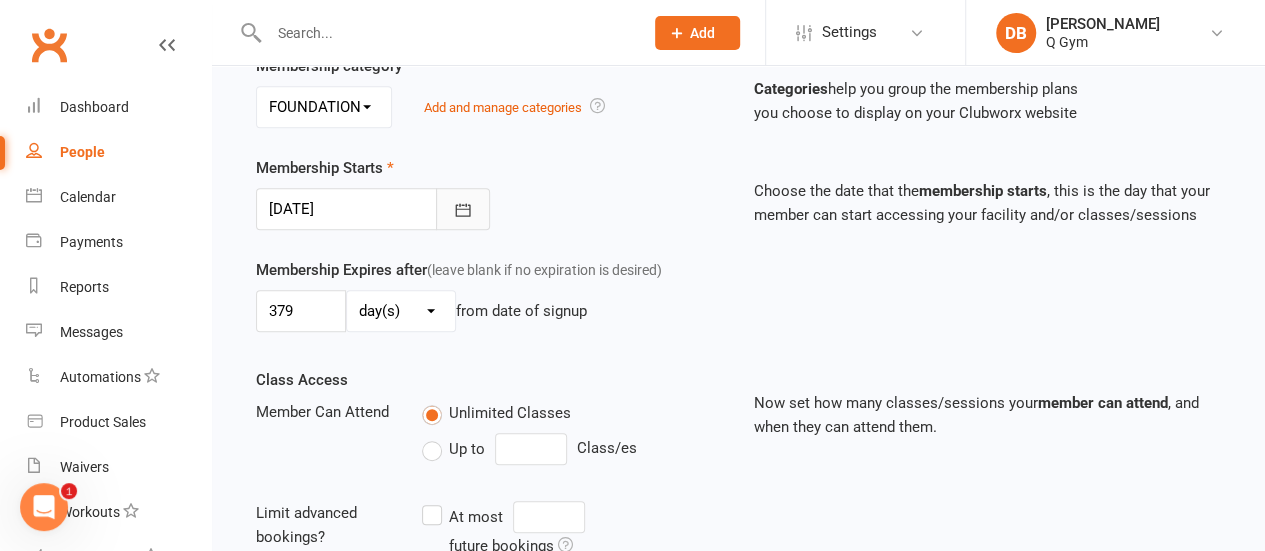 click 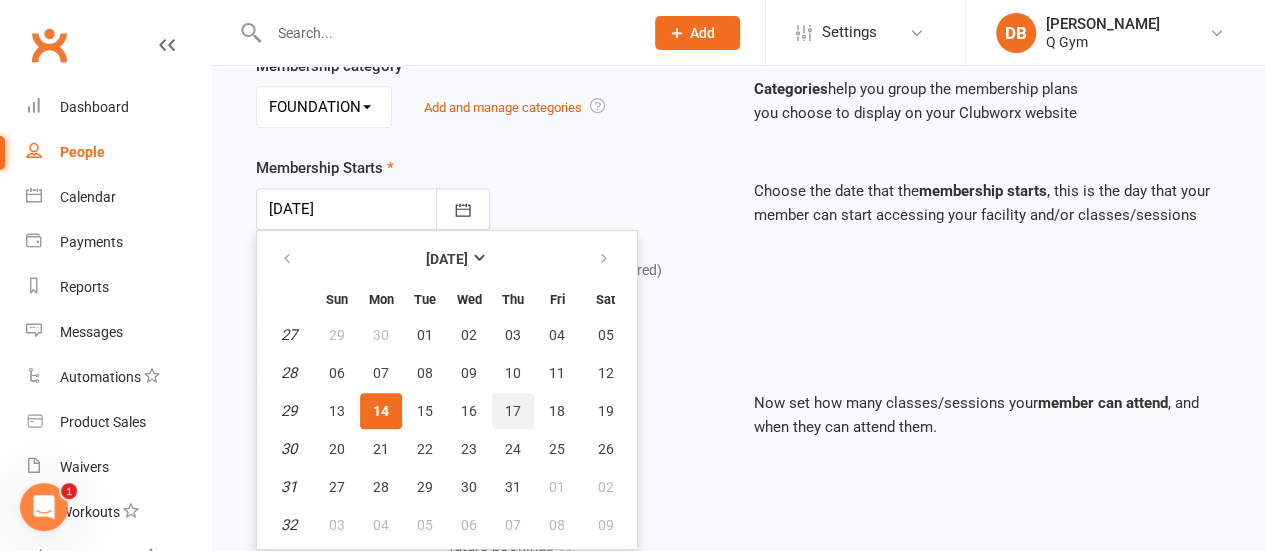 click on "17" at bounding box center [513, 411] 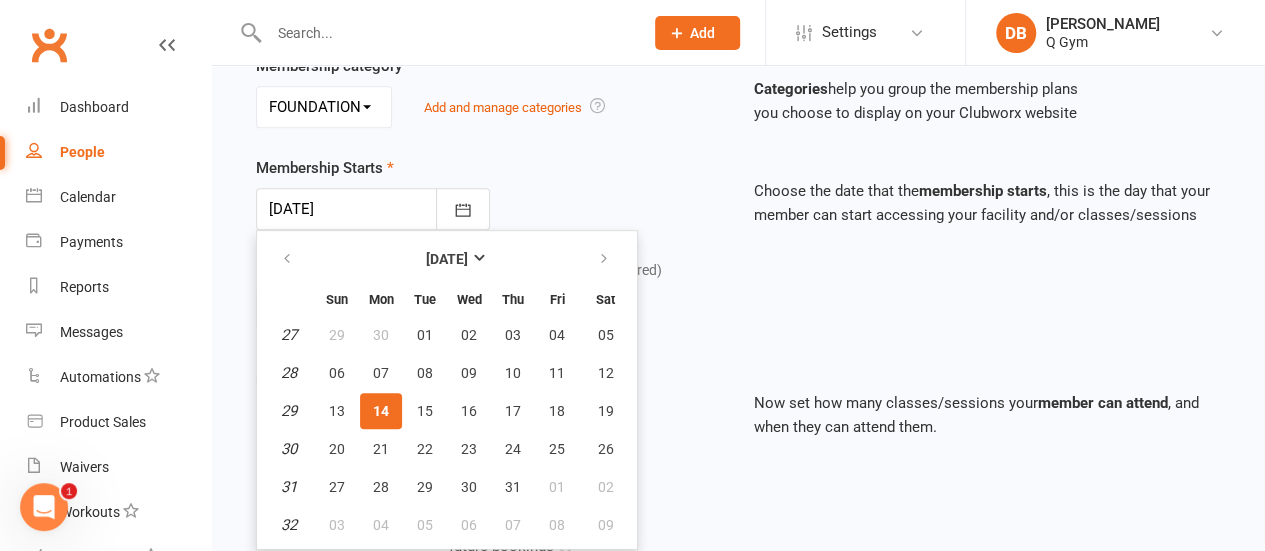 type on "[DATE]" 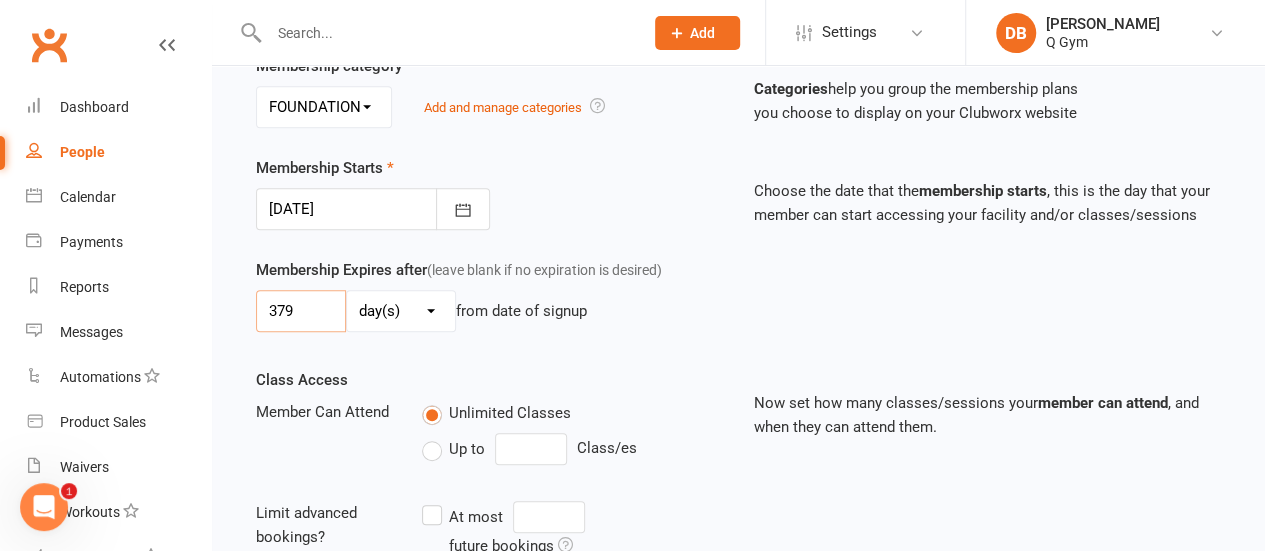 click on "379" at bounding box center (301, 311) 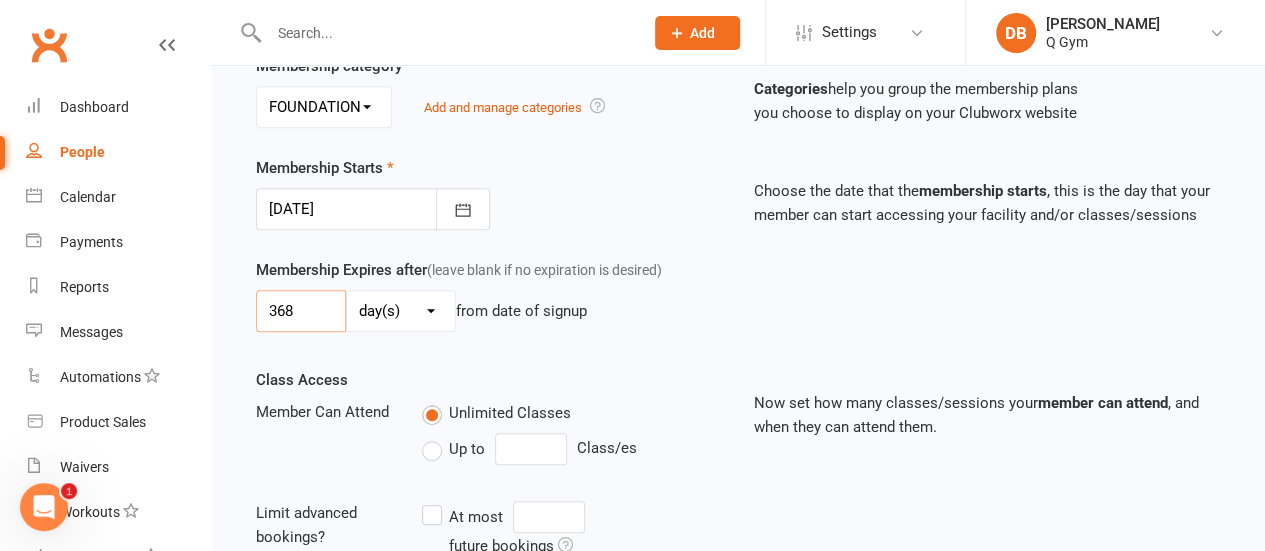type on "368" 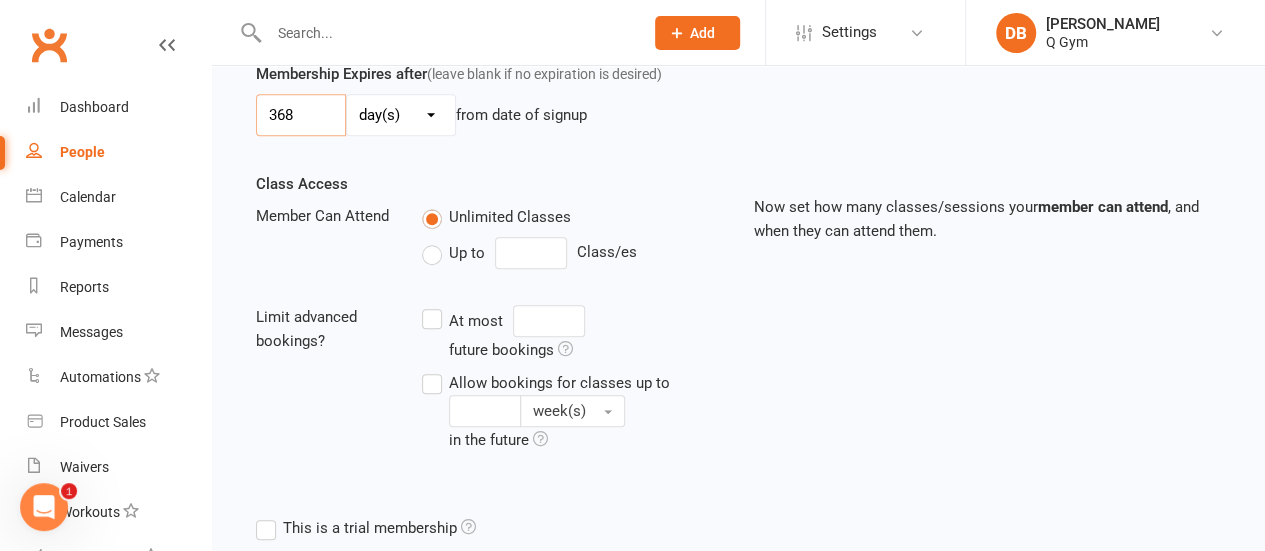 scroll, scrollTop: 763, scrollLeft: 0, axis: vertical 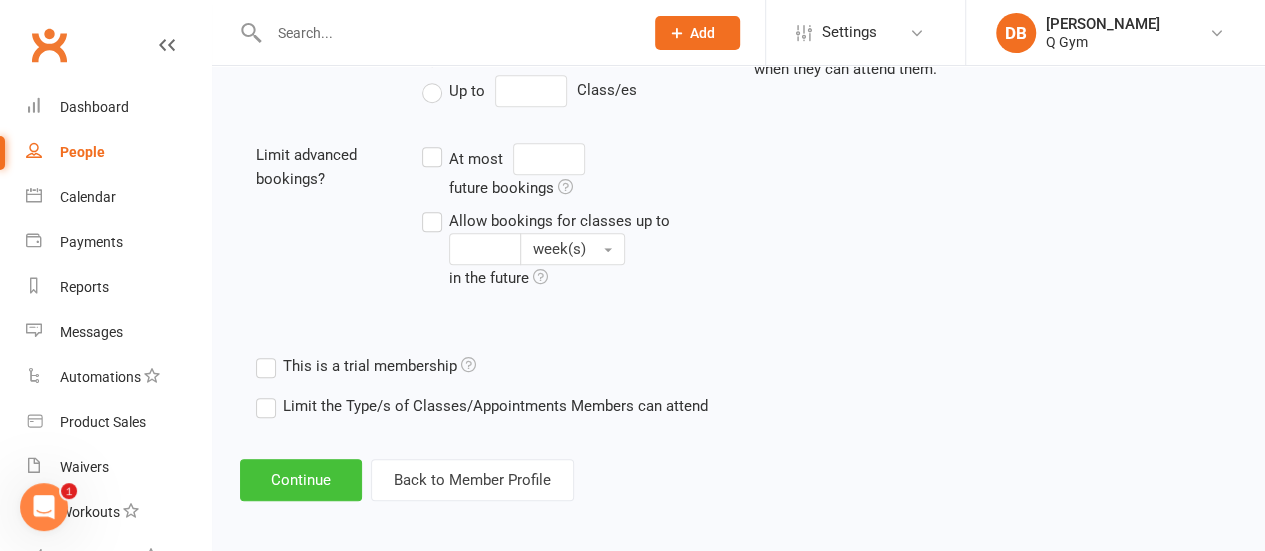 click on "Continue" at bounding box center [301, 480] 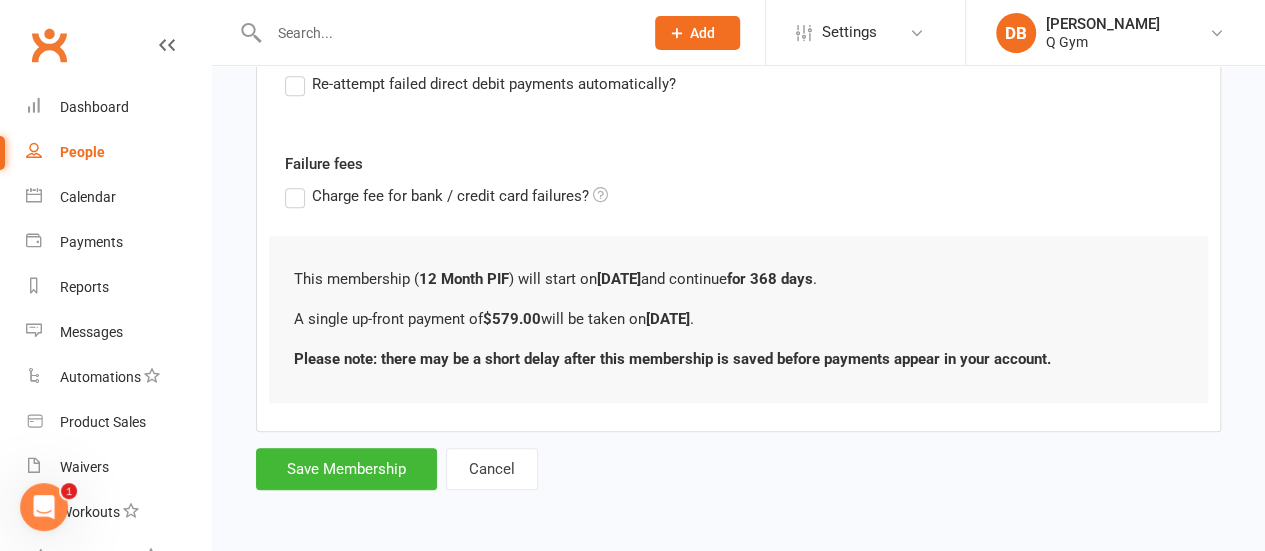scroll, scrollTop: 0, scrollLeft: 0, axis: both 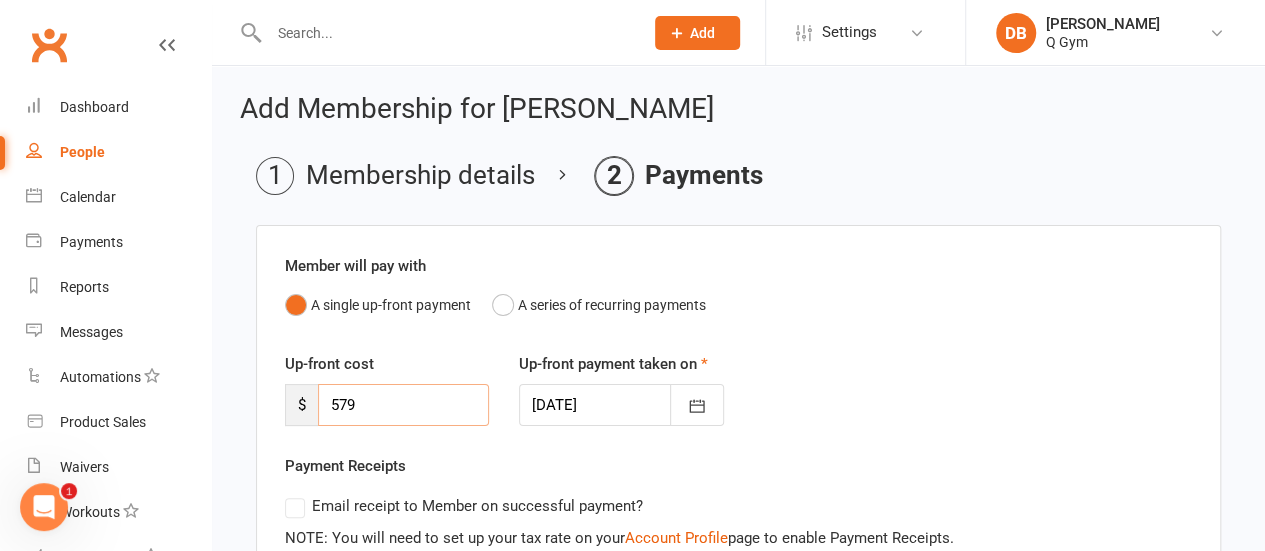 click on "579" at bounding box center (403, 405) 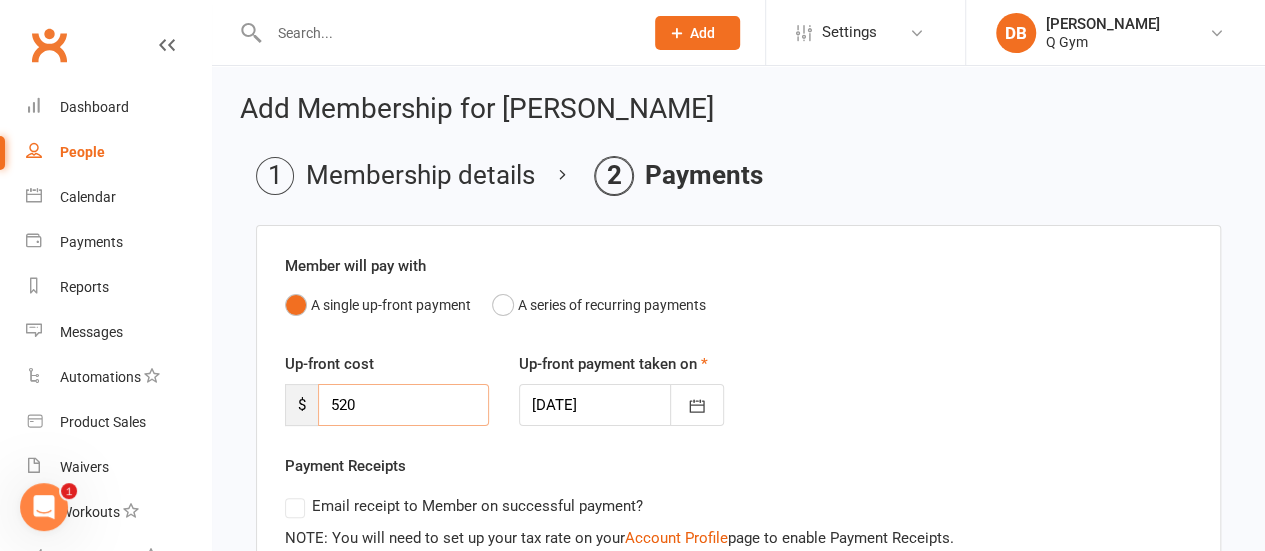 type on "520" 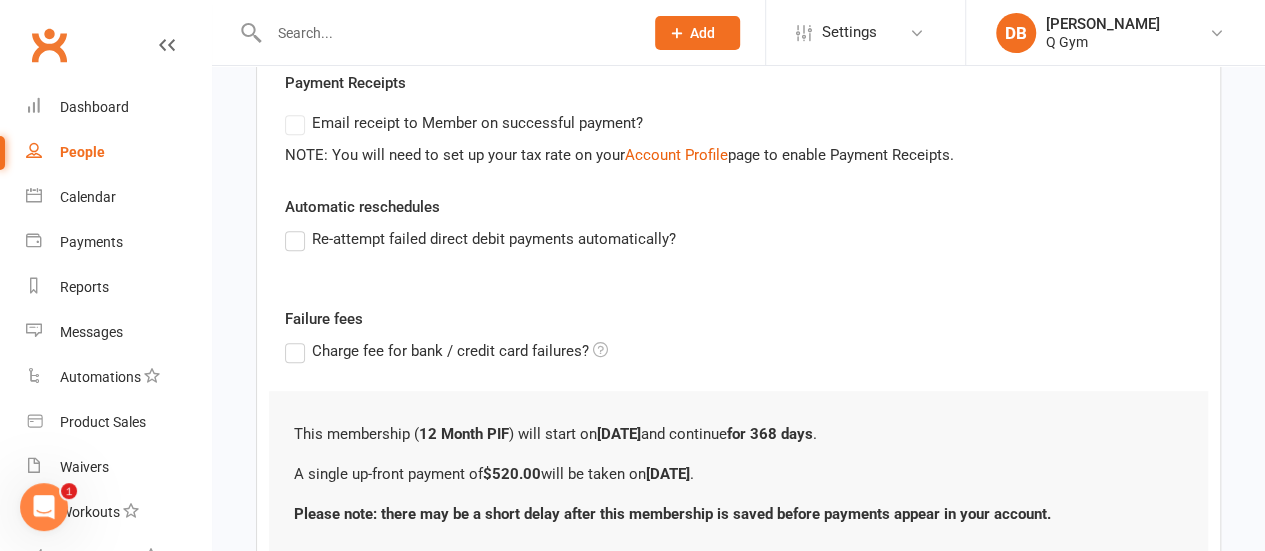 scroll, scrollTop: 535, scrollLeft: 0, axis: vertical 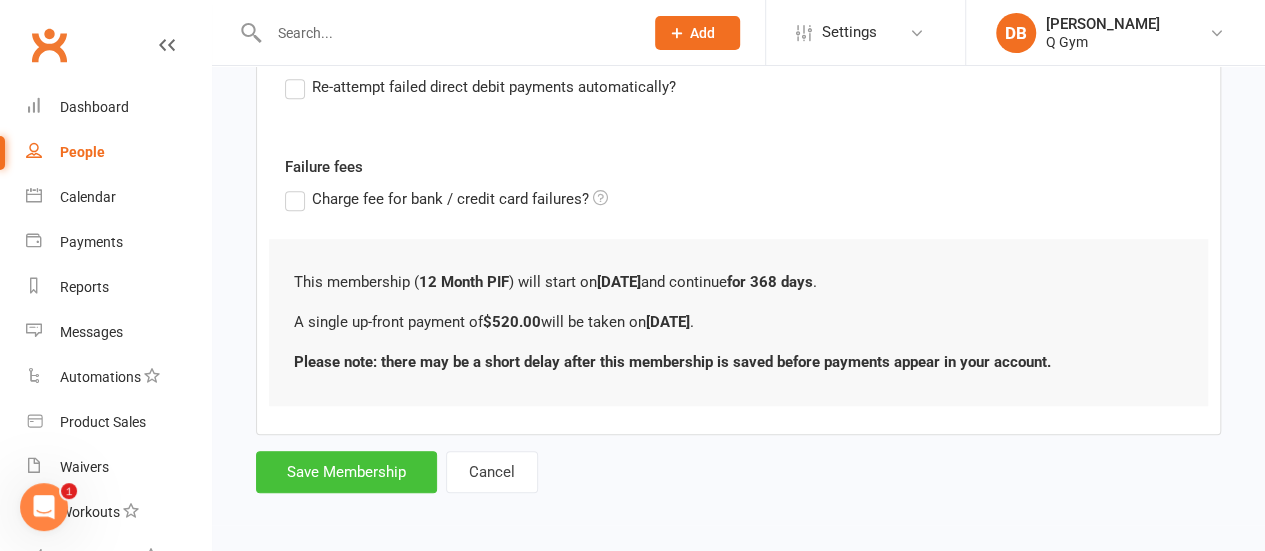 click on "Save Membership" at bounding box center (346, 472) 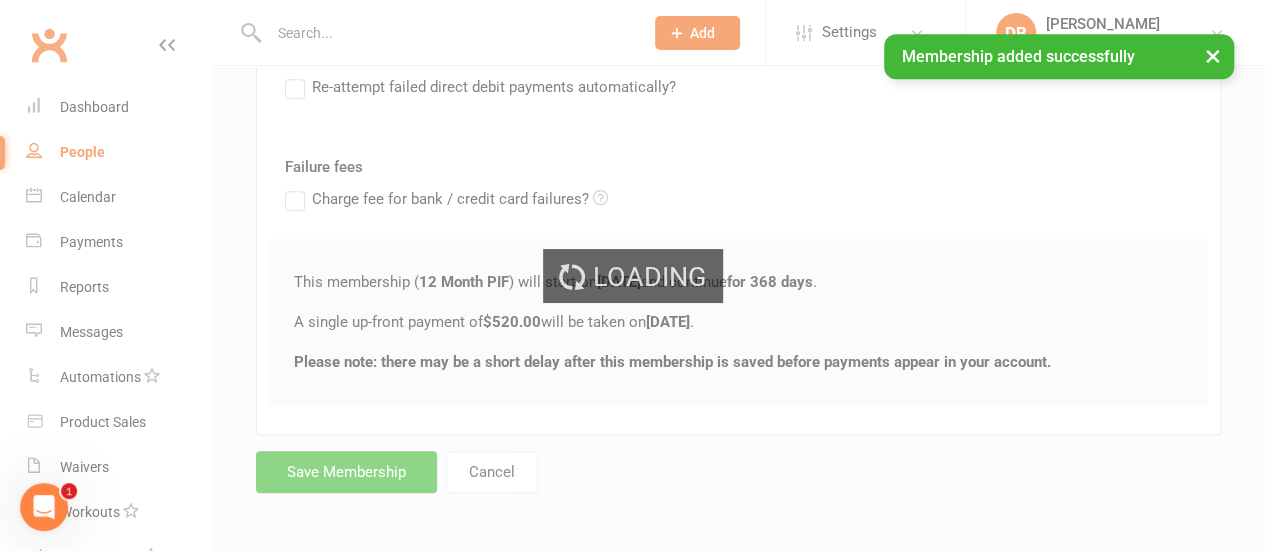 scroll, scrollTop: 0, scrollLeft: 0, axis: both 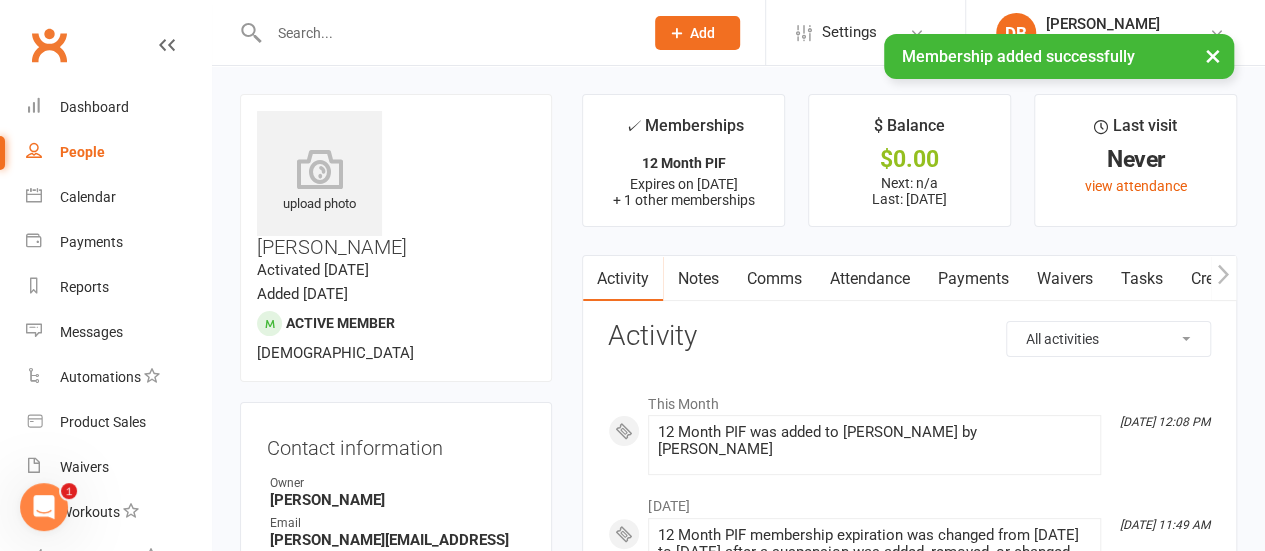 click on "Payments" at bounding box center [972, 279] 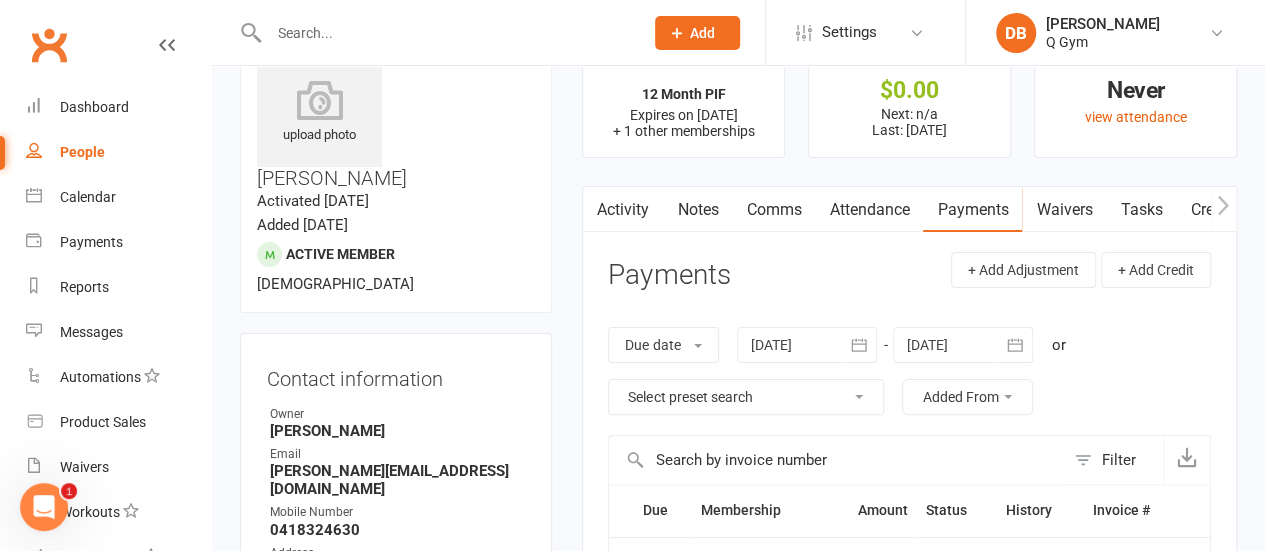 scroll, scrollTop: 65, scrollLeft: 0, axis: vertical 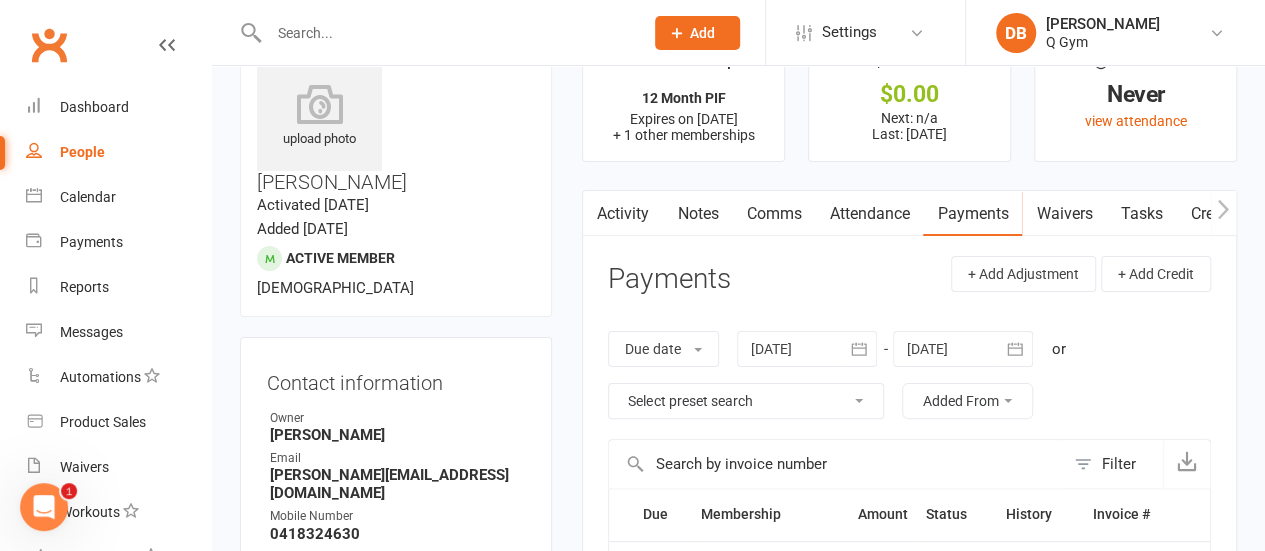 click on "Attendance" at bounding box center (869, 214) 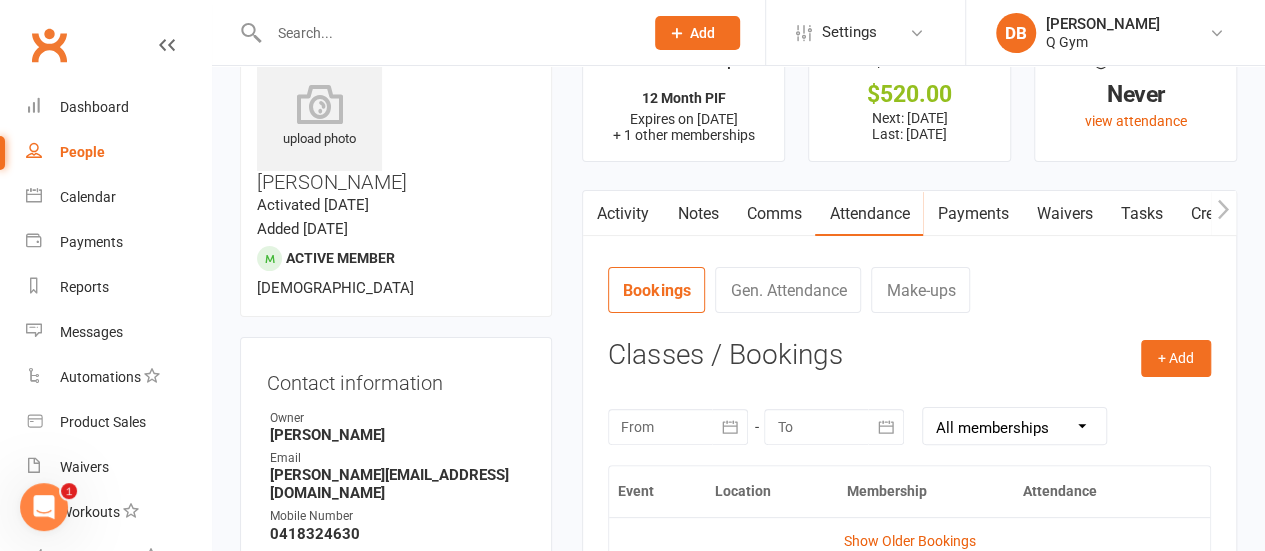 click on "Payments" at bounding box center (972, 214) 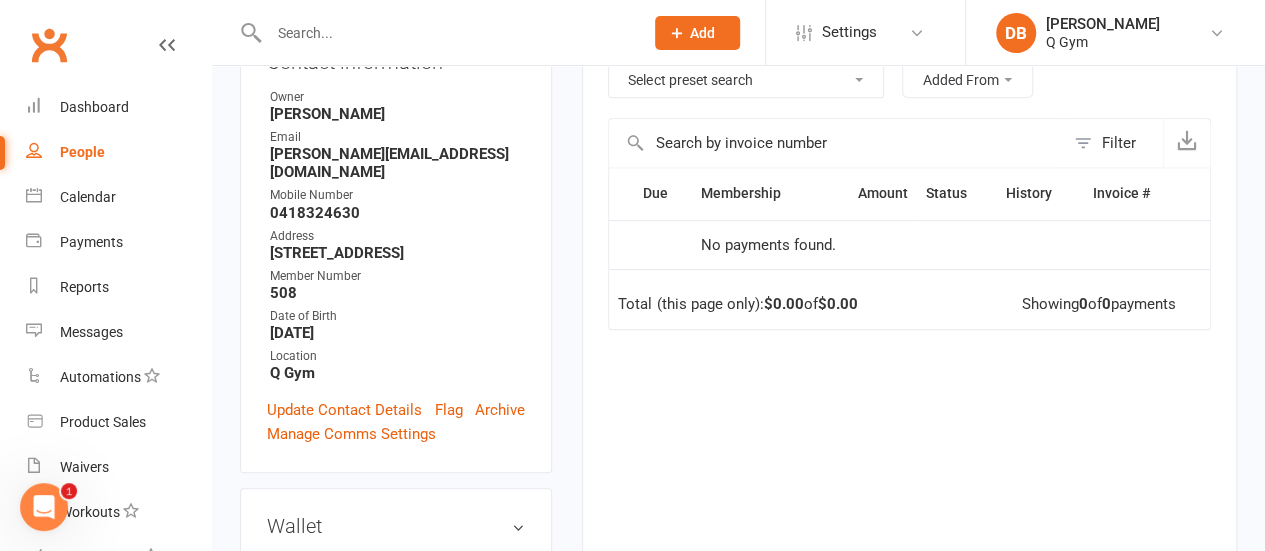 scroll, scrollTop: 0, scrollLeft: 0, axis: both 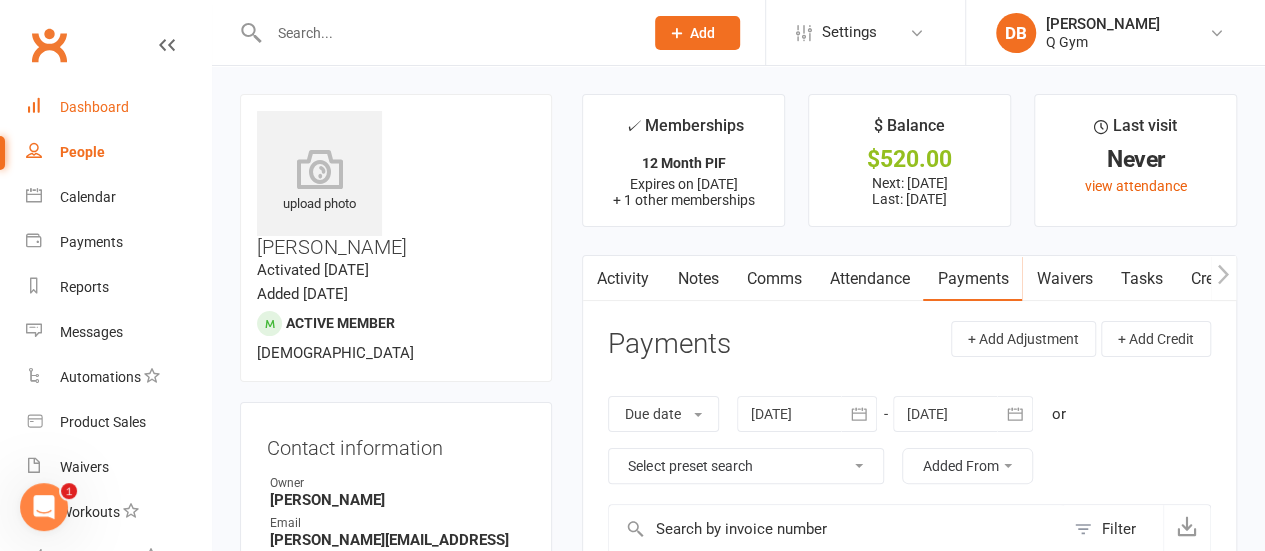 click on "Dashboard" at bounding box center (94, 107) 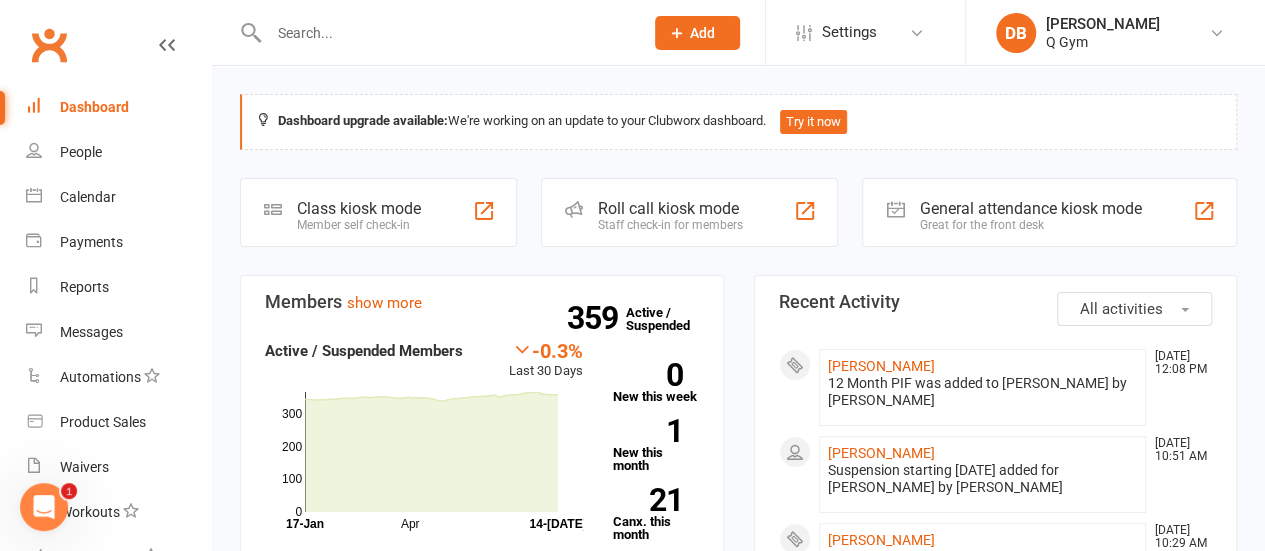 click at bounding box center [446, 33] 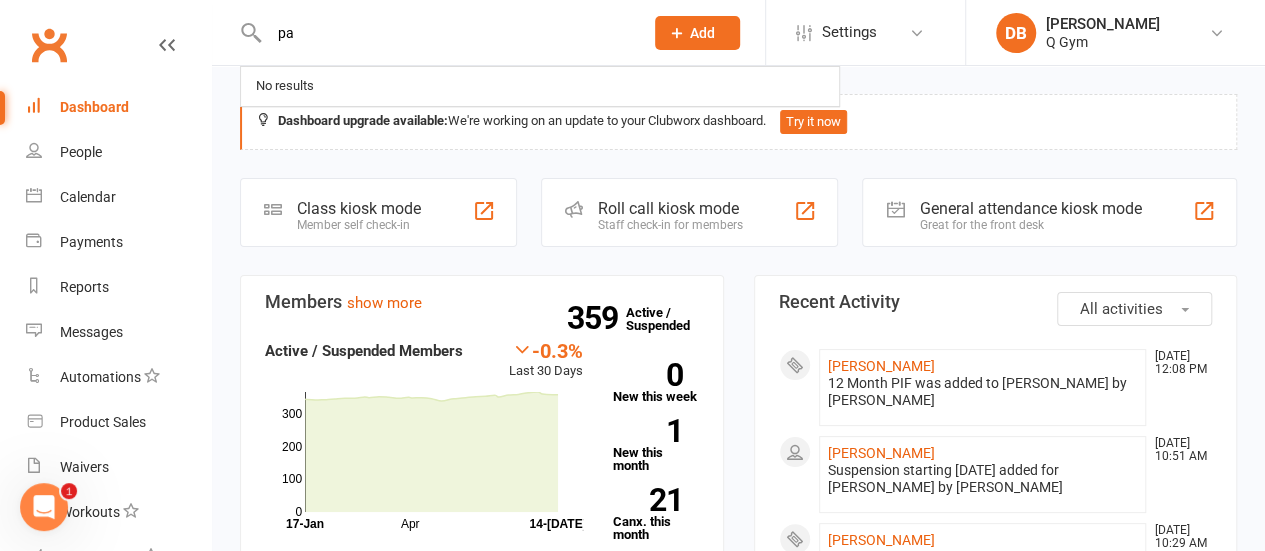 click on "pa" at bounding box center [446, 33] 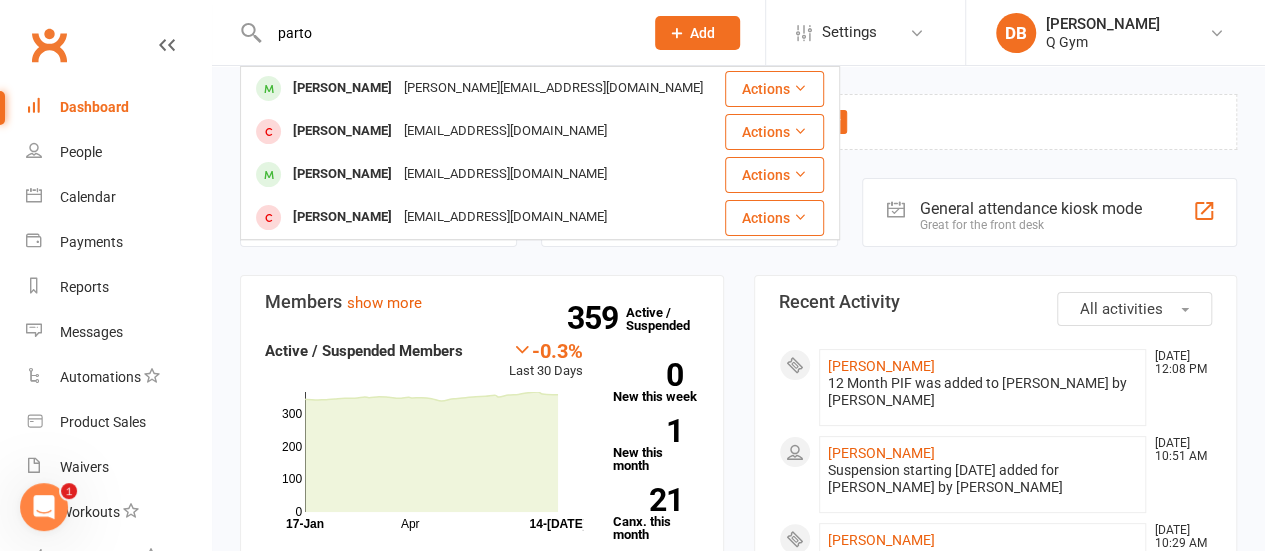 type on "parto" 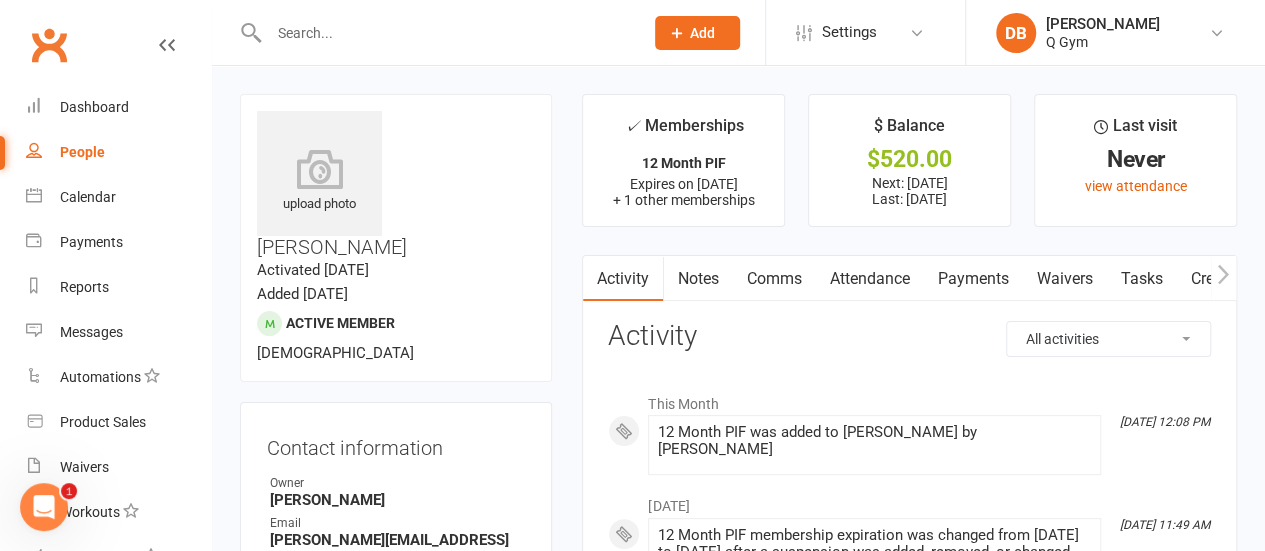click on "Payments" at bounding box center (972, 279) 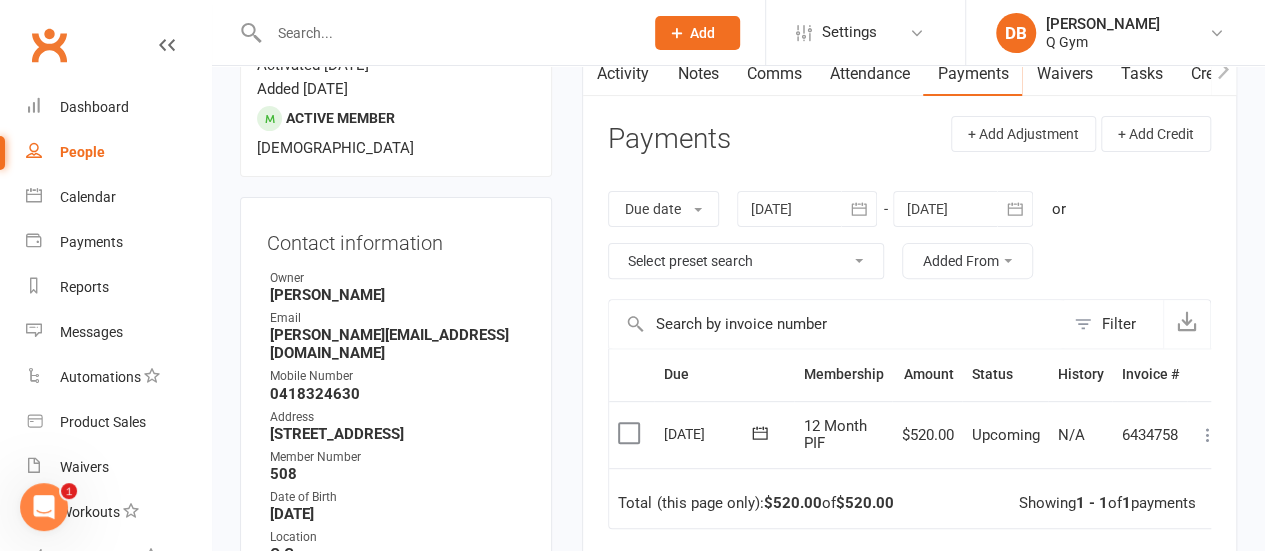 scroll, scrollTop: 206, scrollLeft: 0, axis: vertical 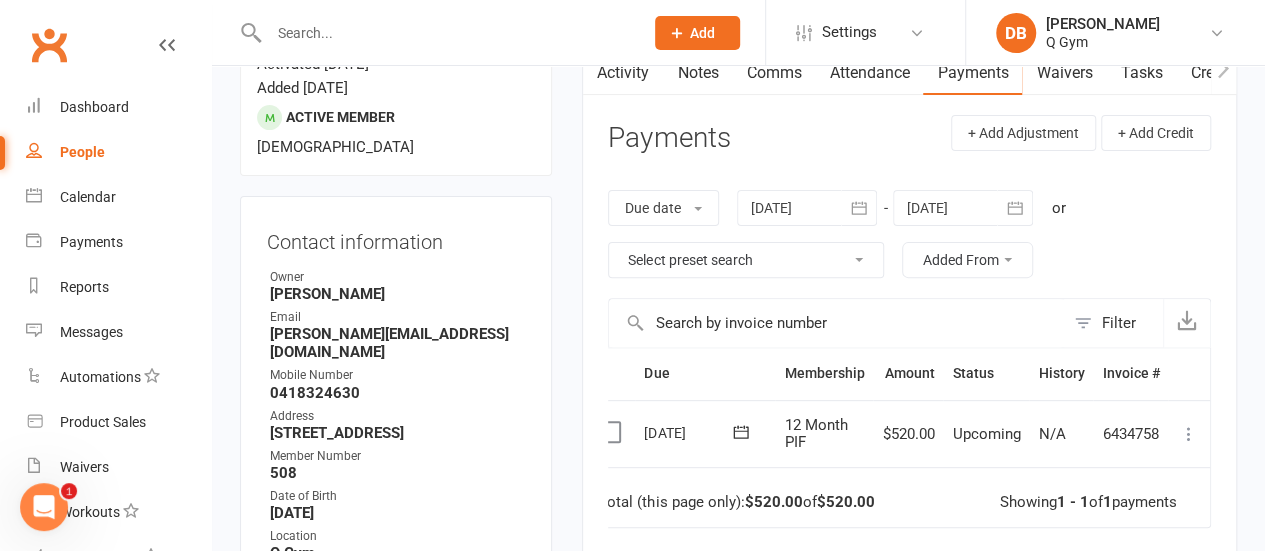 click at bounding box center (1189, 434) 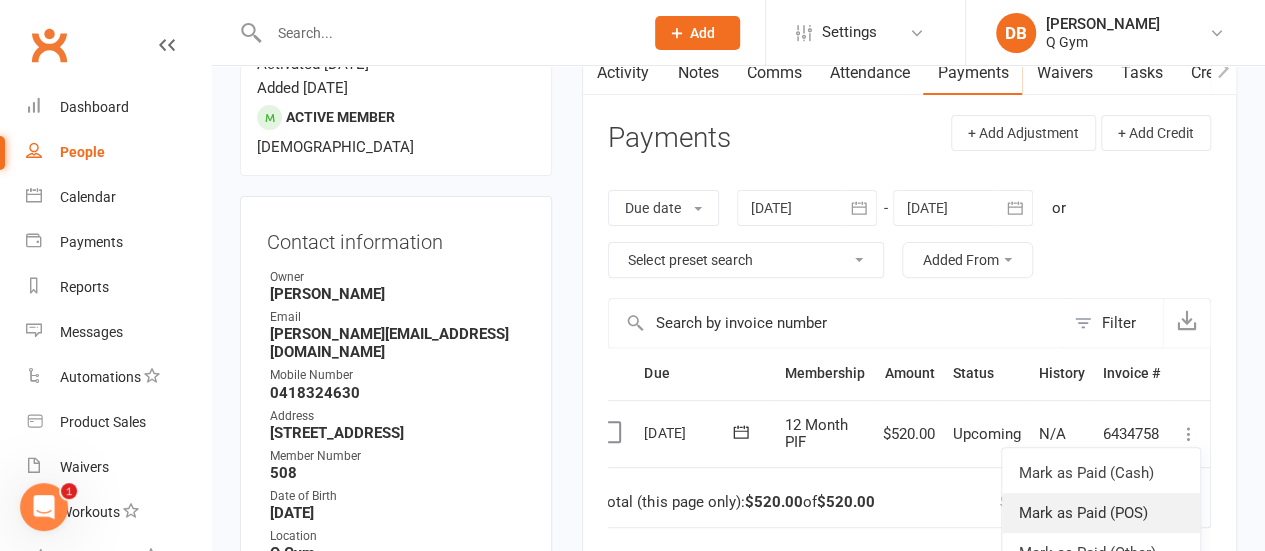 click on "Mark as Paid (POS)" at bounding box center (1101, 513) 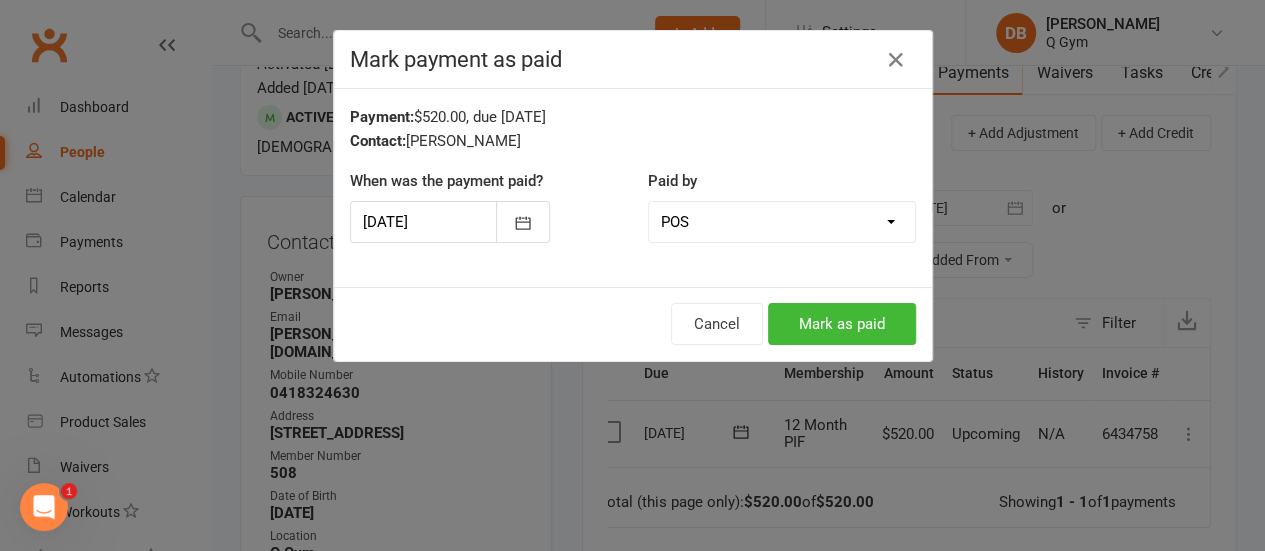 scroll, scrollTop: 0, scrollLeft: 10, axis: horizontal 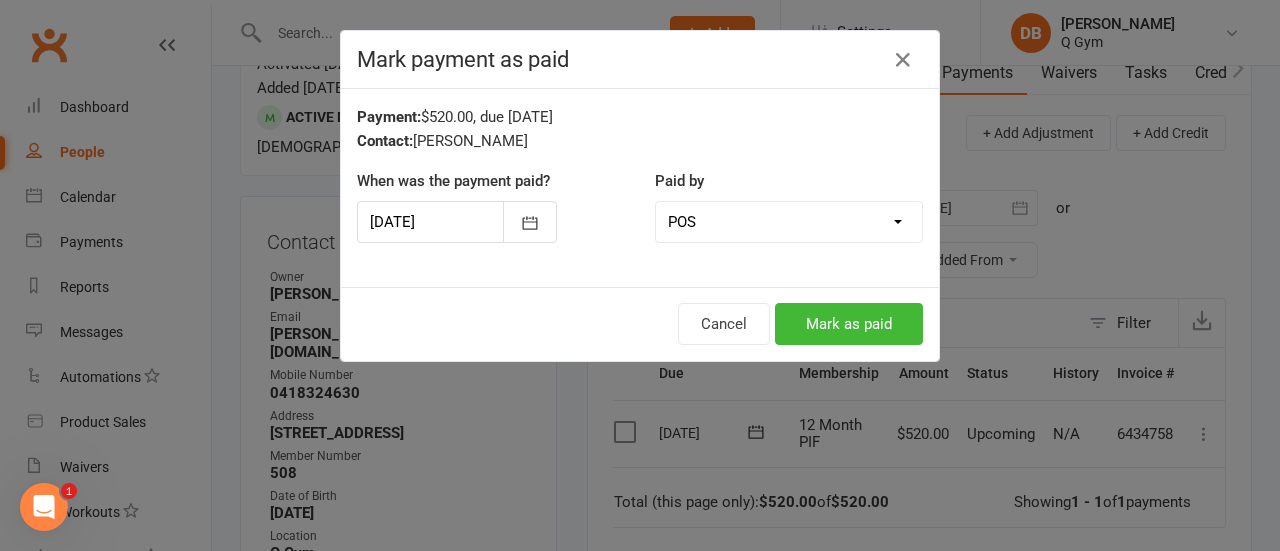 click on "Cancel Mark as paid" at bounding box center [640, 324] 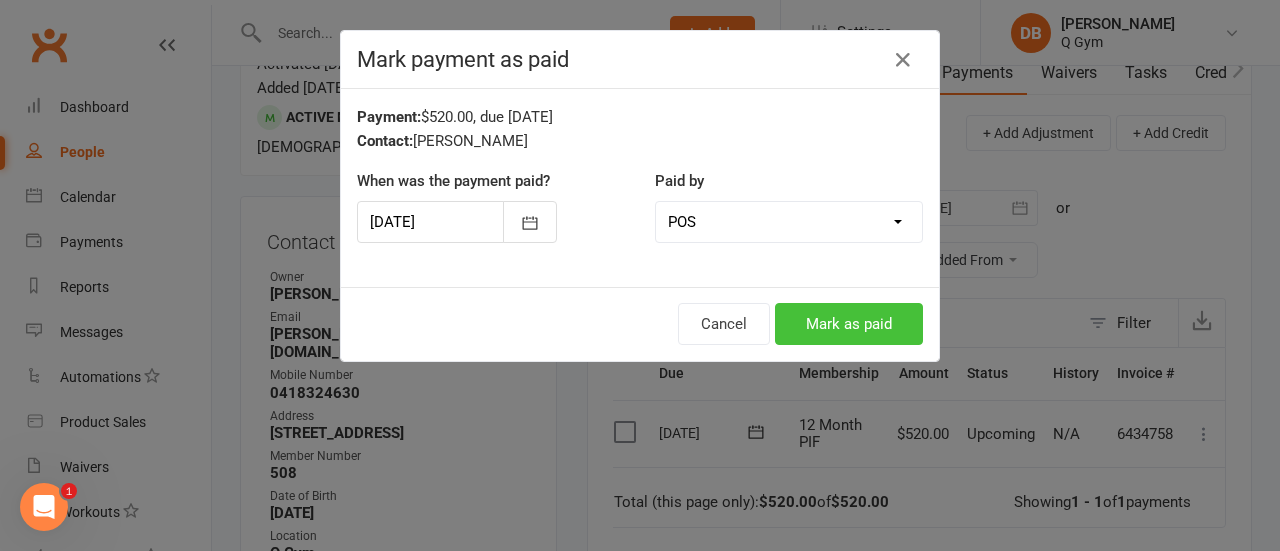 click on "Mark as paid" at bounding box center [849, 324] 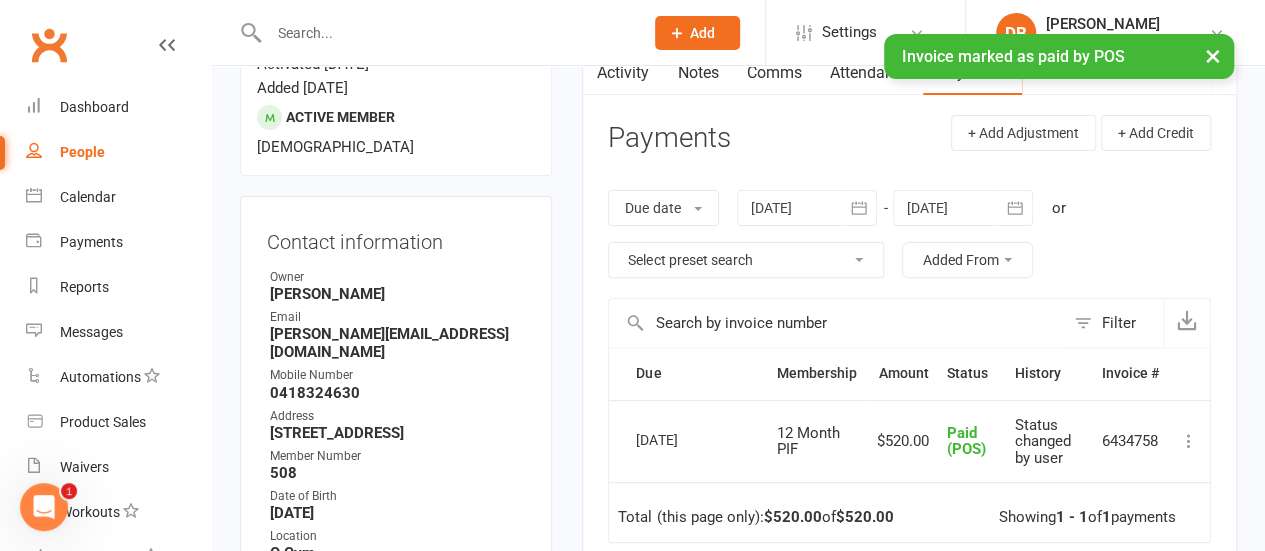 scroll, scrollTop: 0, scrollLeft: 0, axis: both 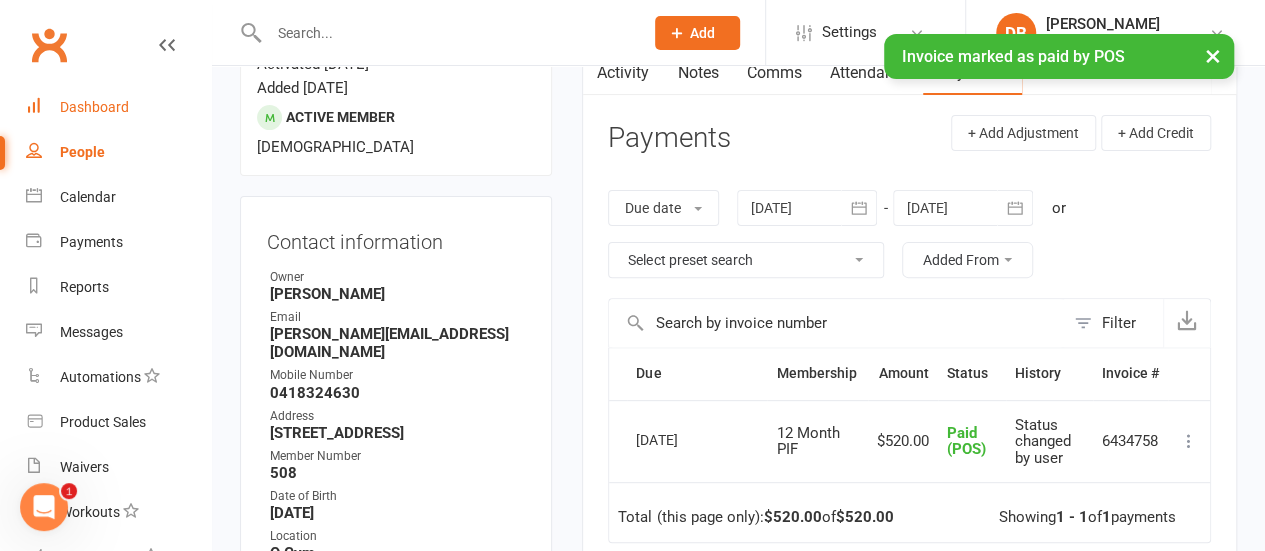 click on "Dashboard" at bounding box center (118, 107) 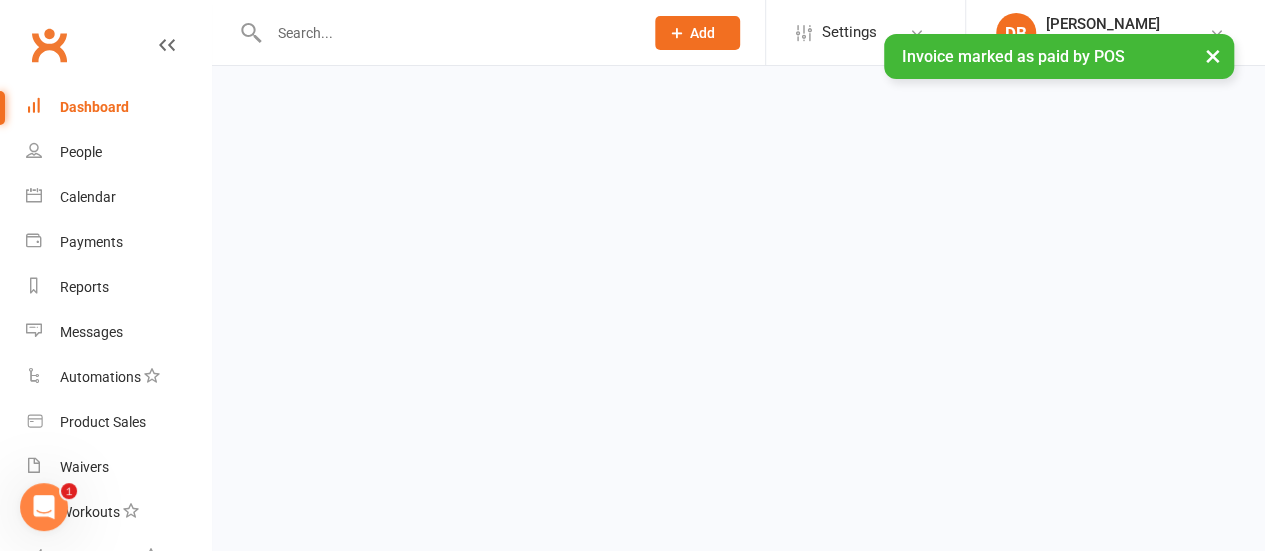 scroll, scrollTop: 0, scrollLeft: 0, axis: both 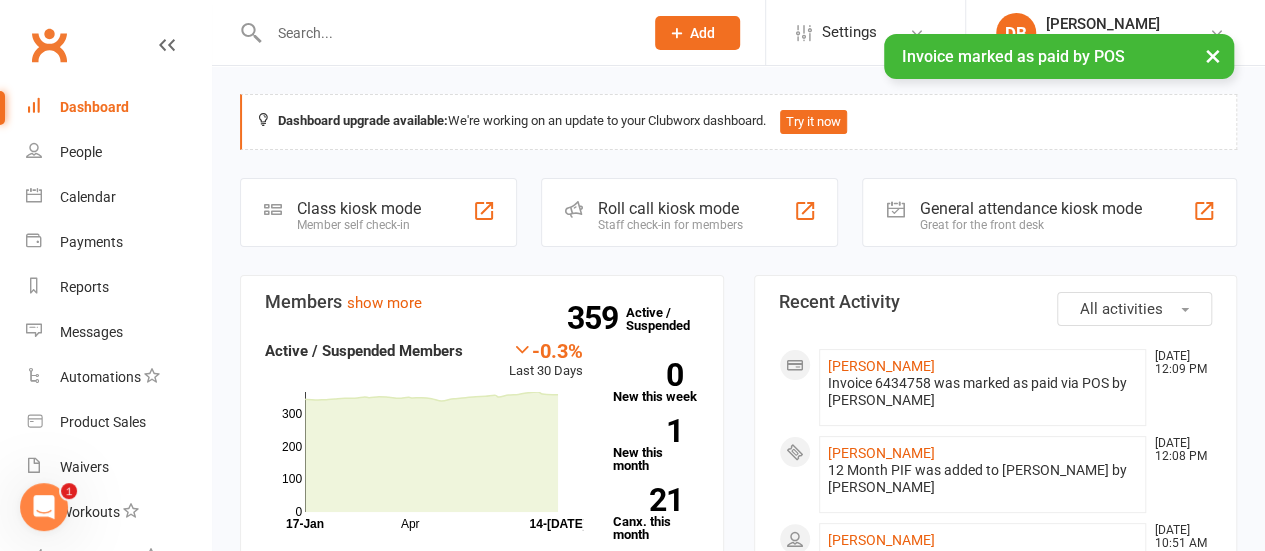 click on "× Invoice marked as paid by POS" at bounding box center [619, 34] 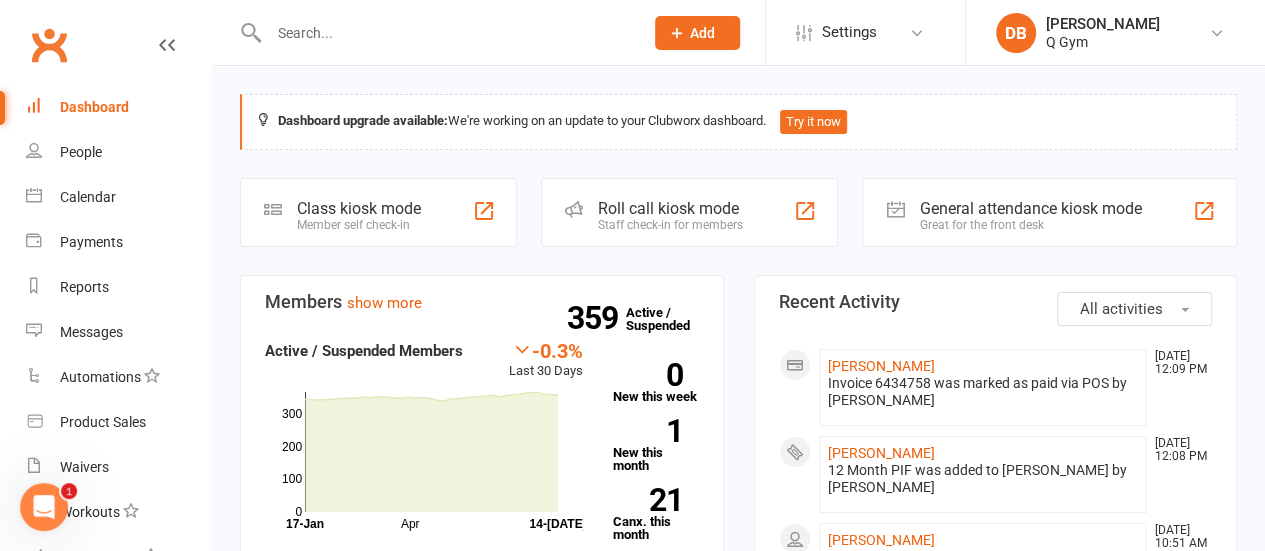 click on "Add" 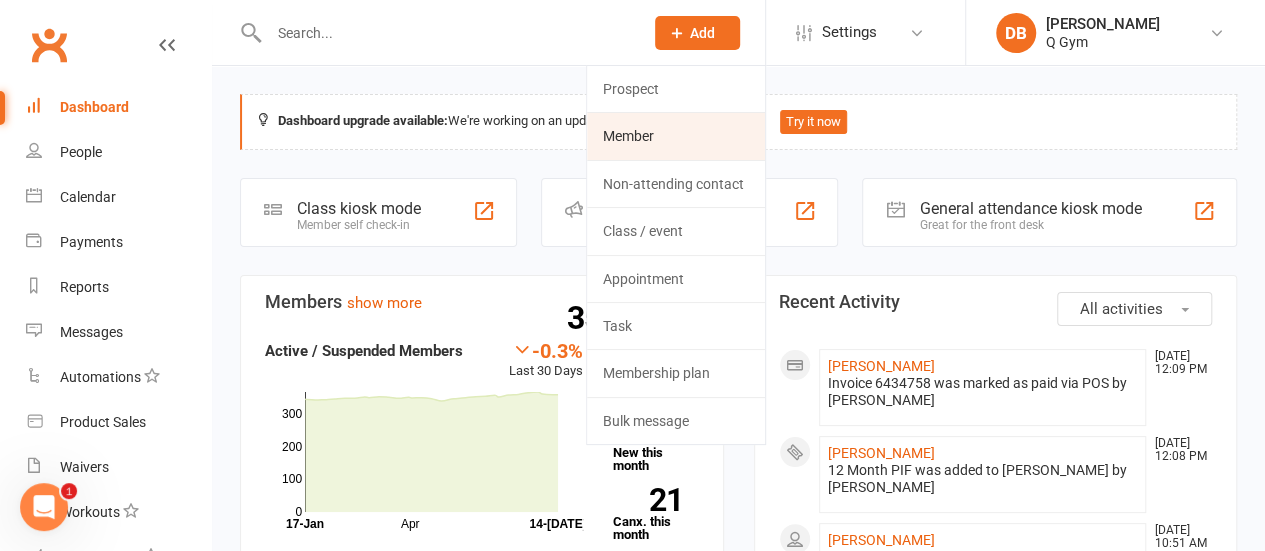 click on "Member" 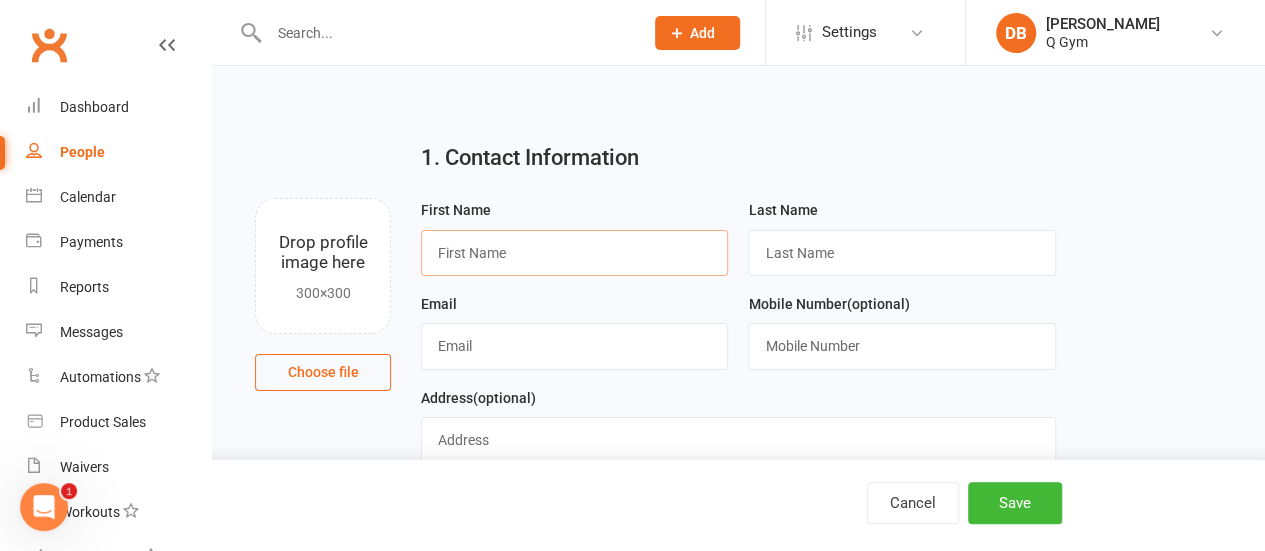 click at bounding box center (574, 253) 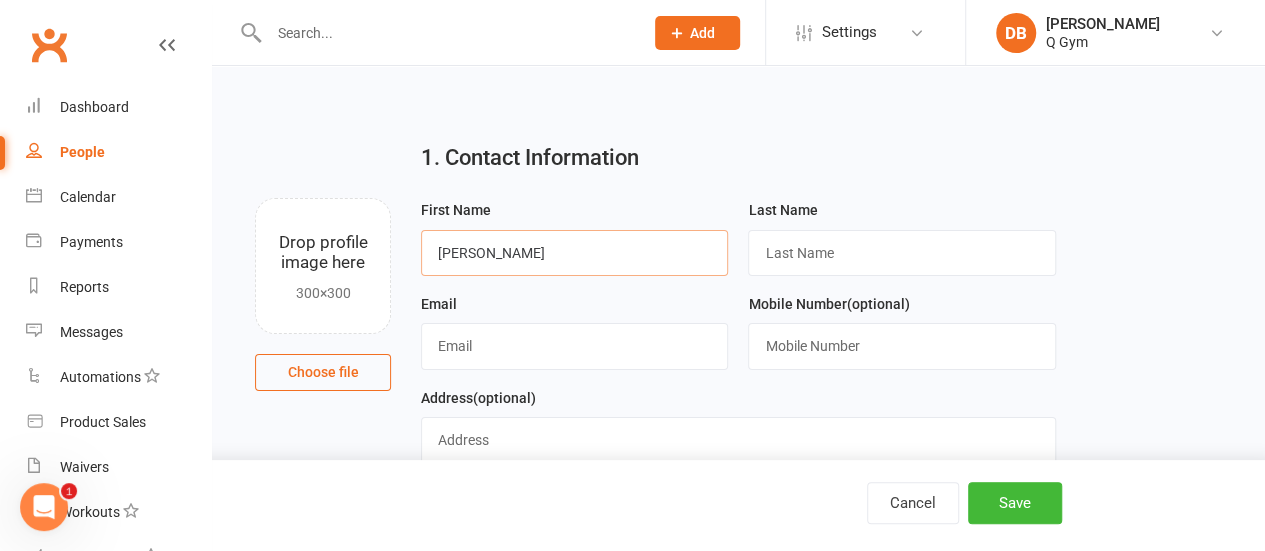 type on "[PERSON_NAME]" 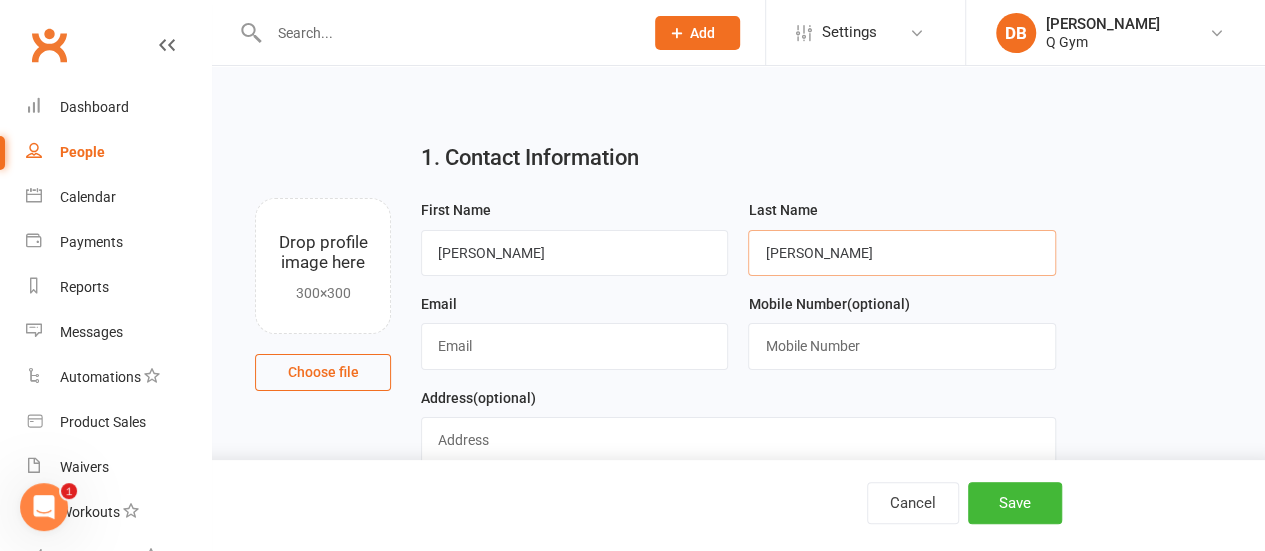 type on "[PERSON_NAME]" 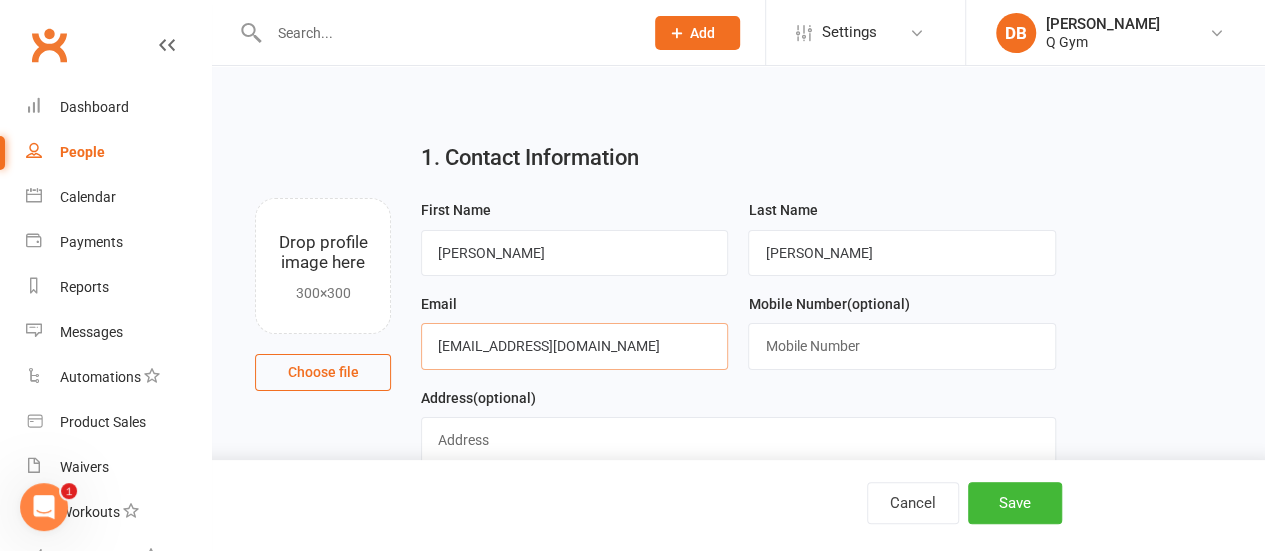 type on "[EMAIL_ADDRESS][DOMAIN_NAME]" 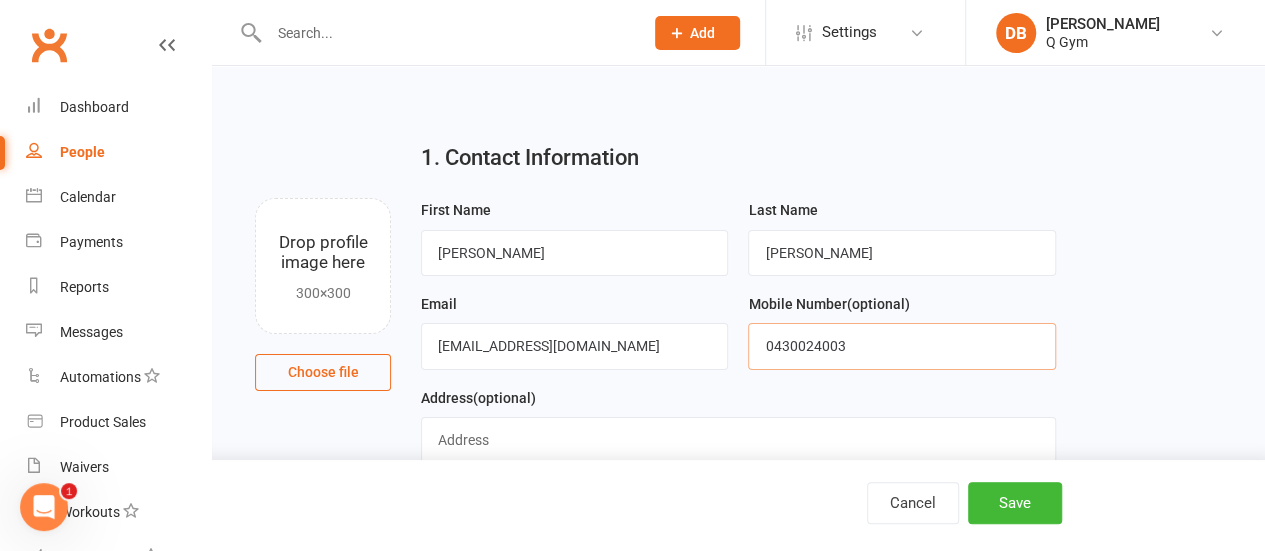 type on "0430024003" 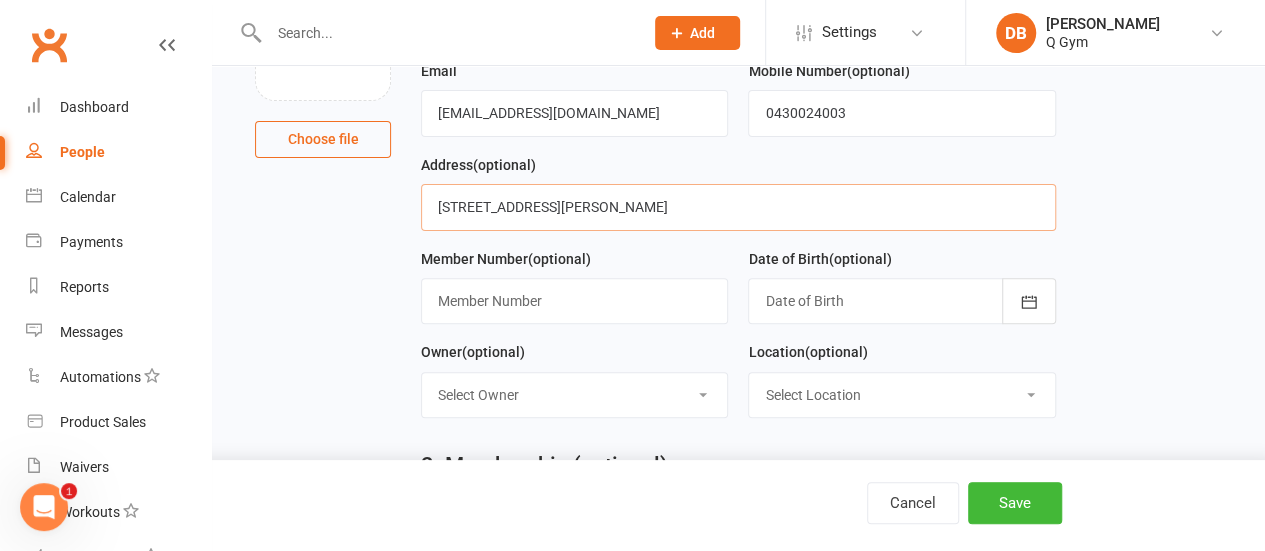 scroll, scrollTop: 234, scrollLeft: 0, axis: vertical 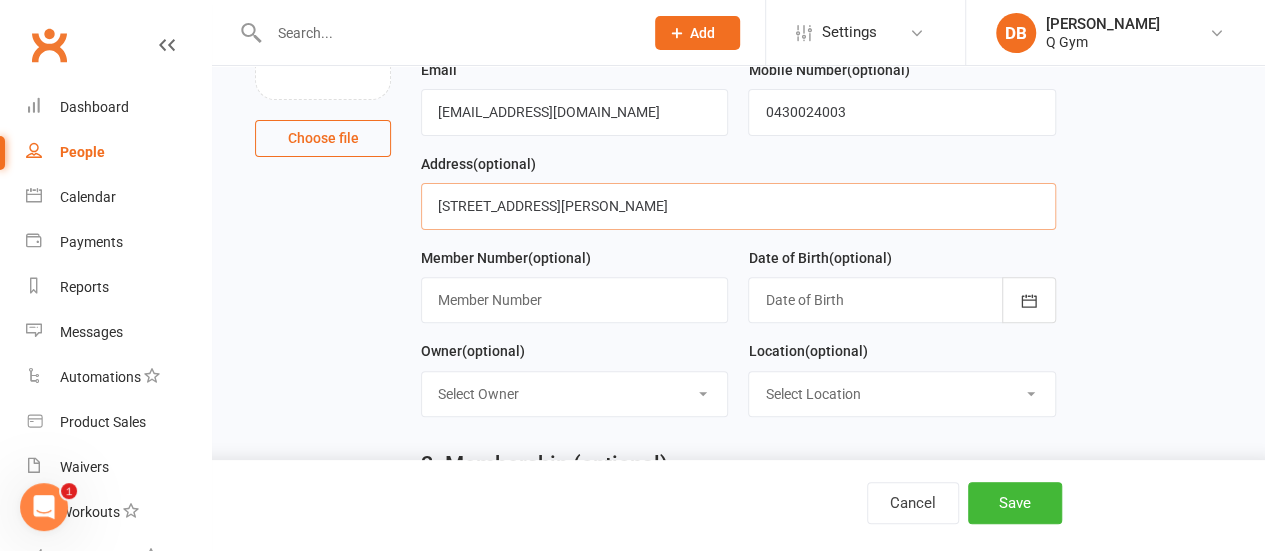 type on "[STREET_ADDRESS][PERSON_NAME]" 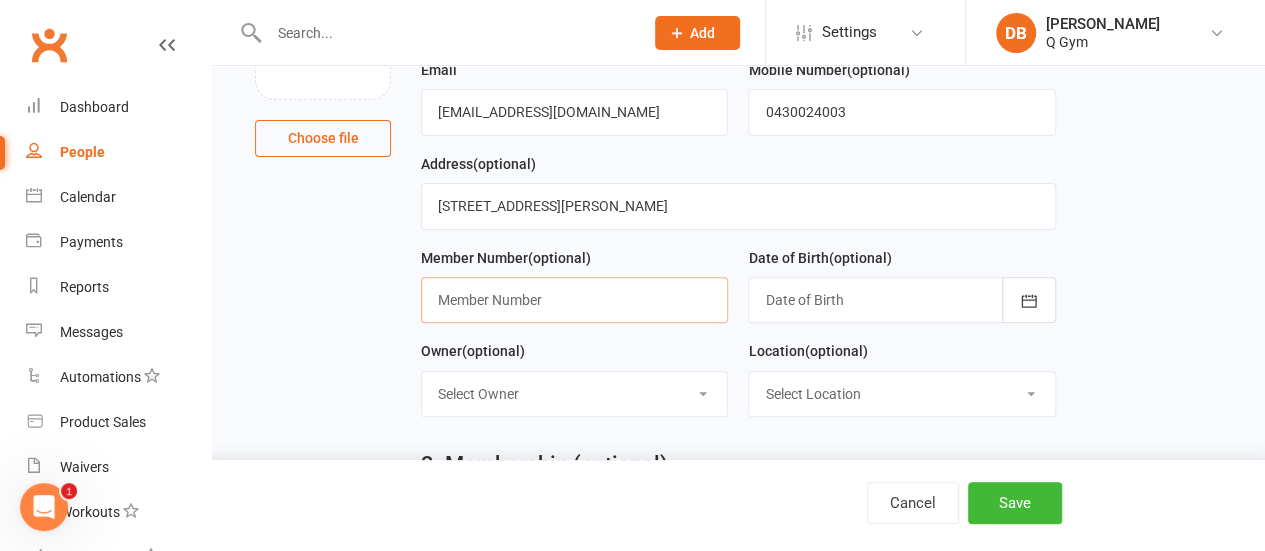 click at bounding box center [574, 300] 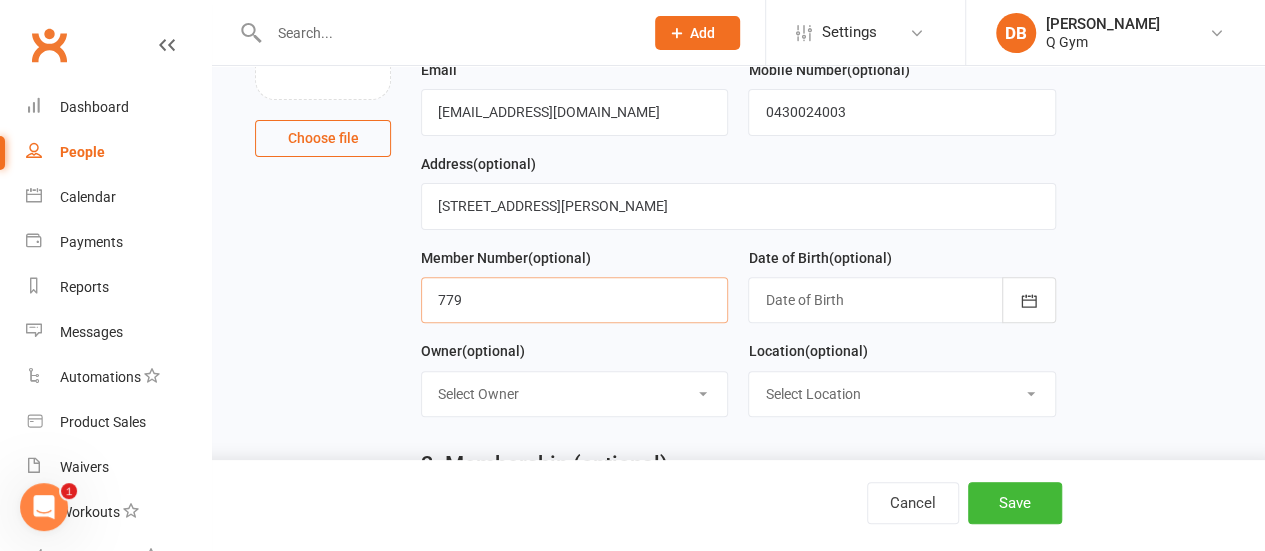 type on "779" 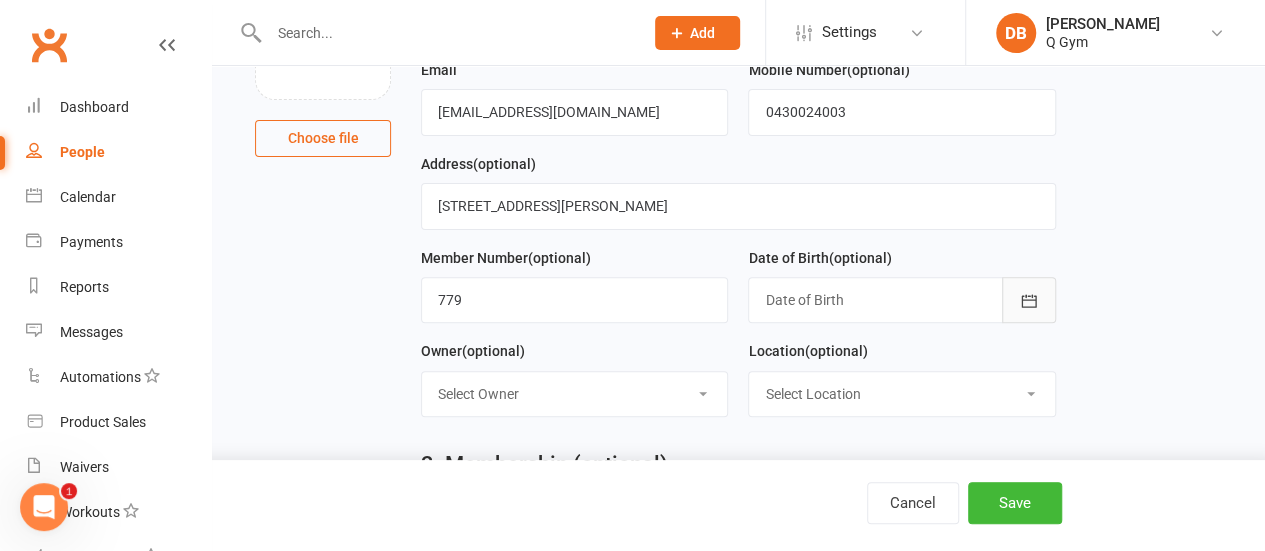 click 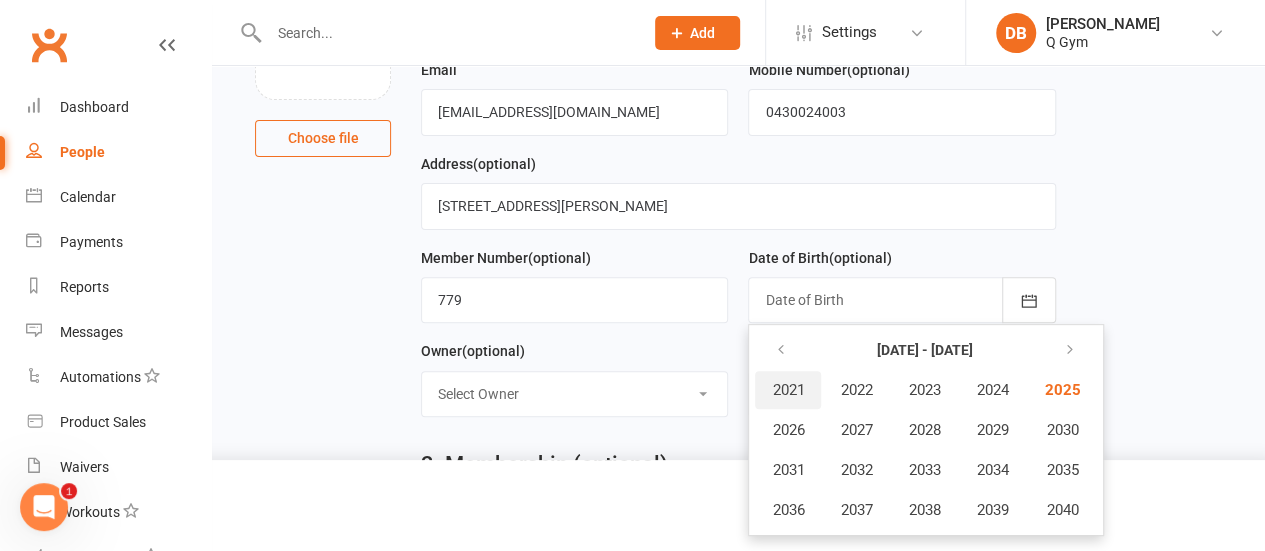 click on "2021" at bounding box center [788, 390] 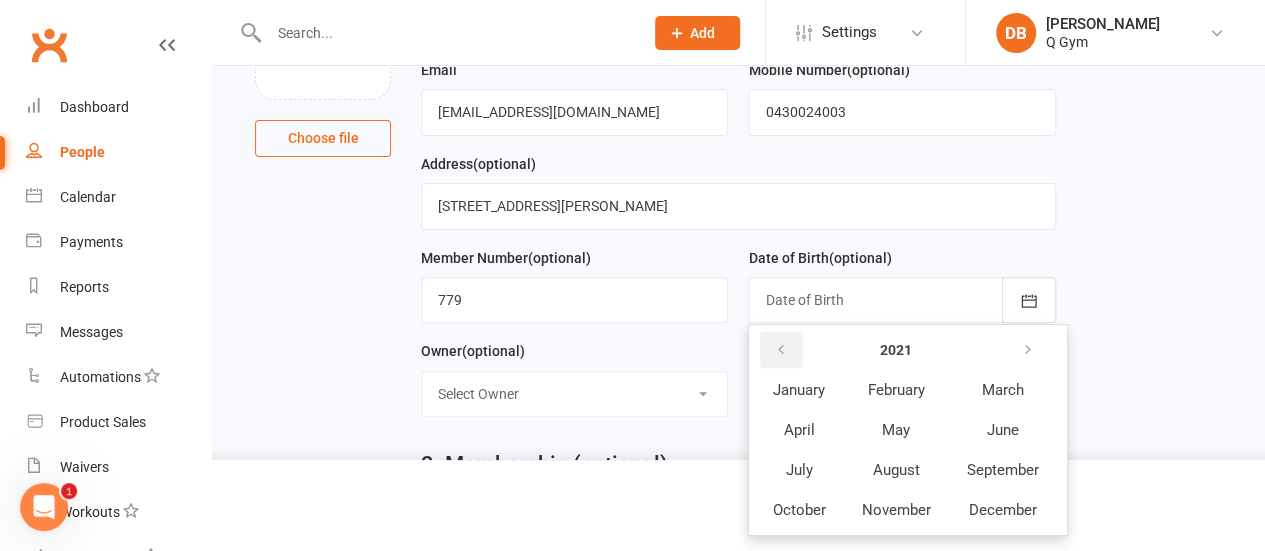 click at bounding box center (781, 350) 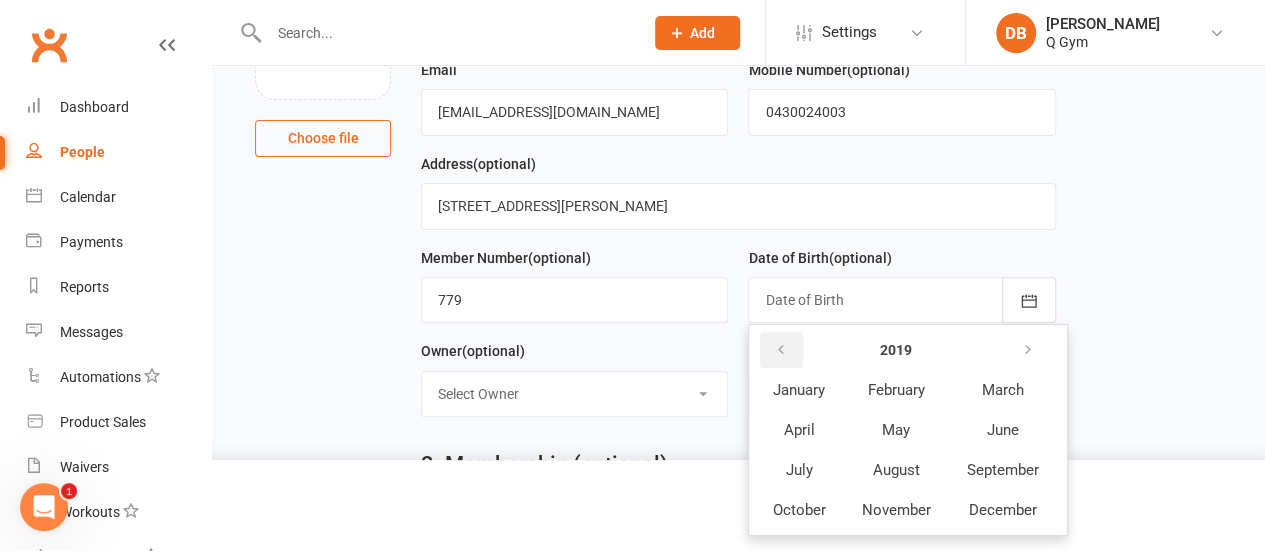 click at bounding box center (781, 350) 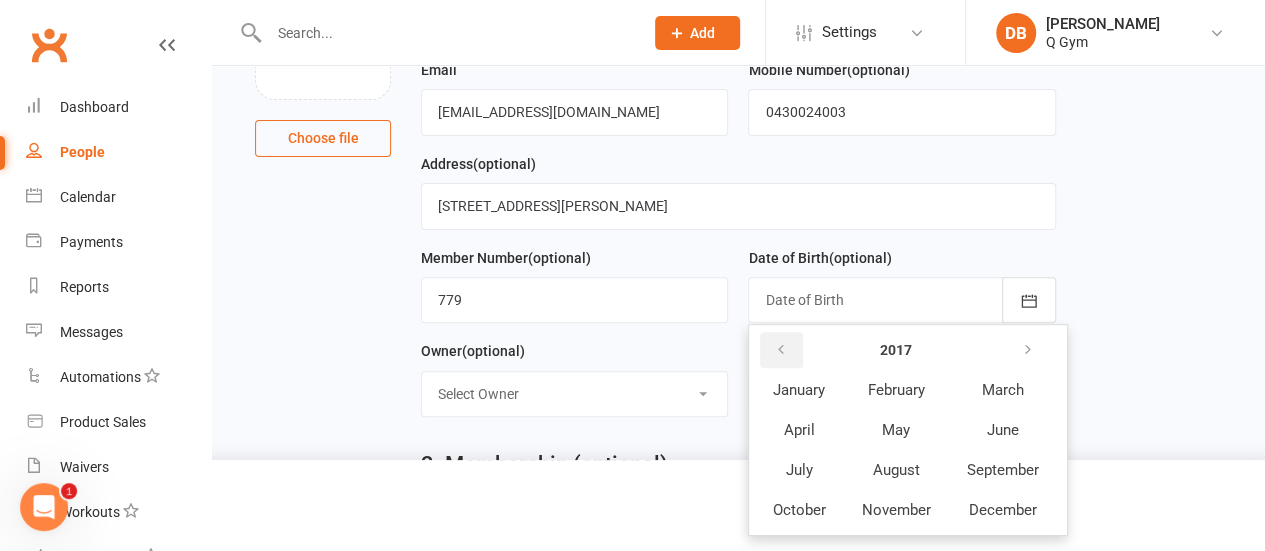 click at bounding box center (781, 350) 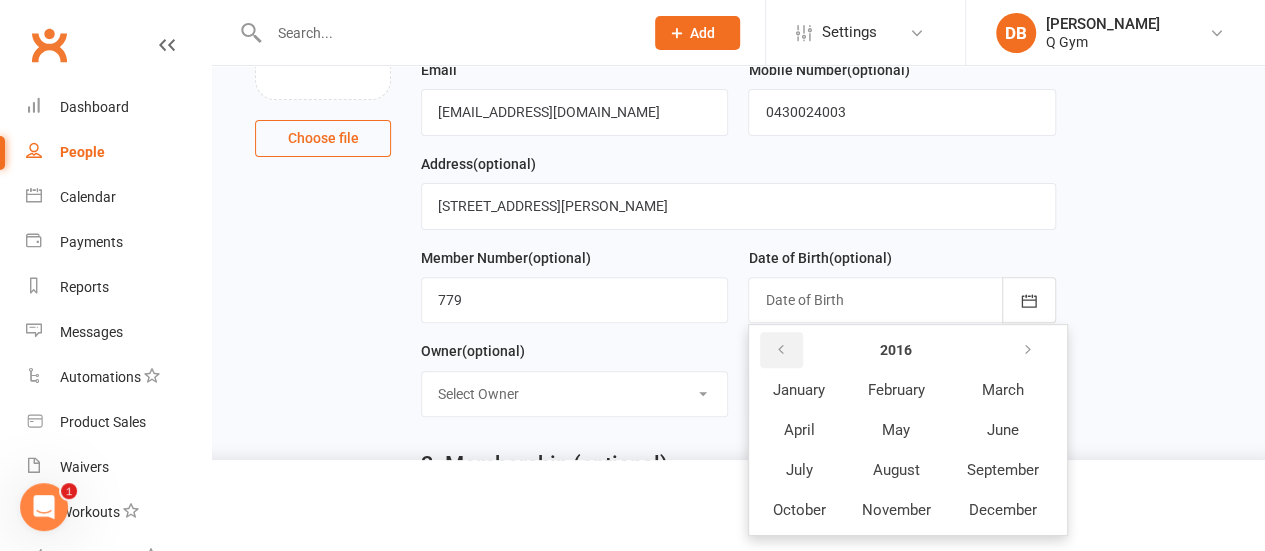 click at bounding box center (781, 350) 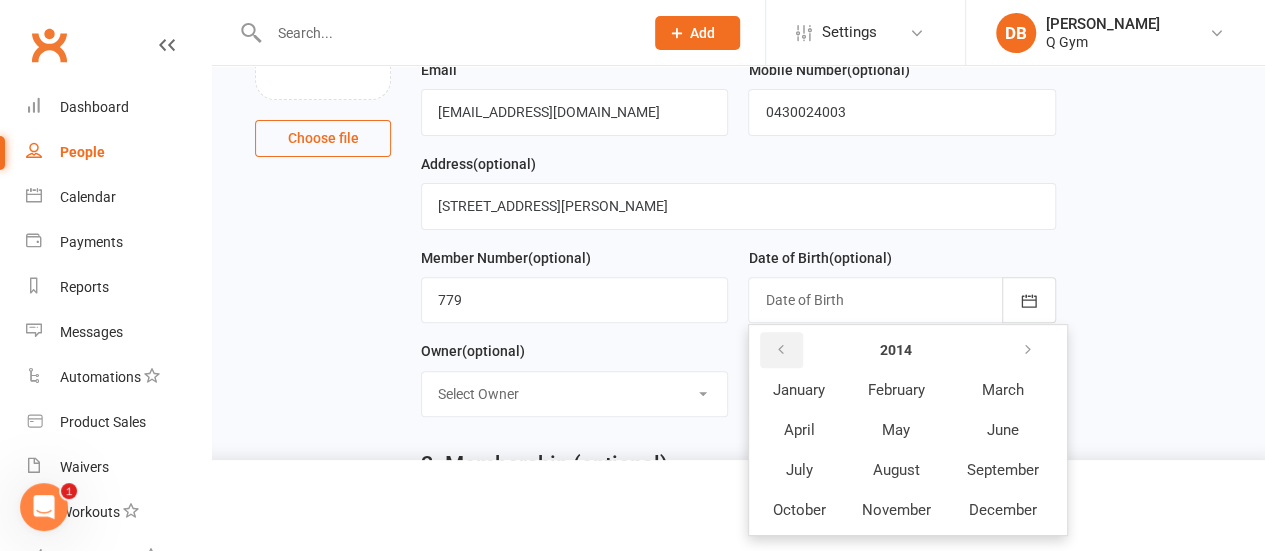 click at bounding box center (781, 350) 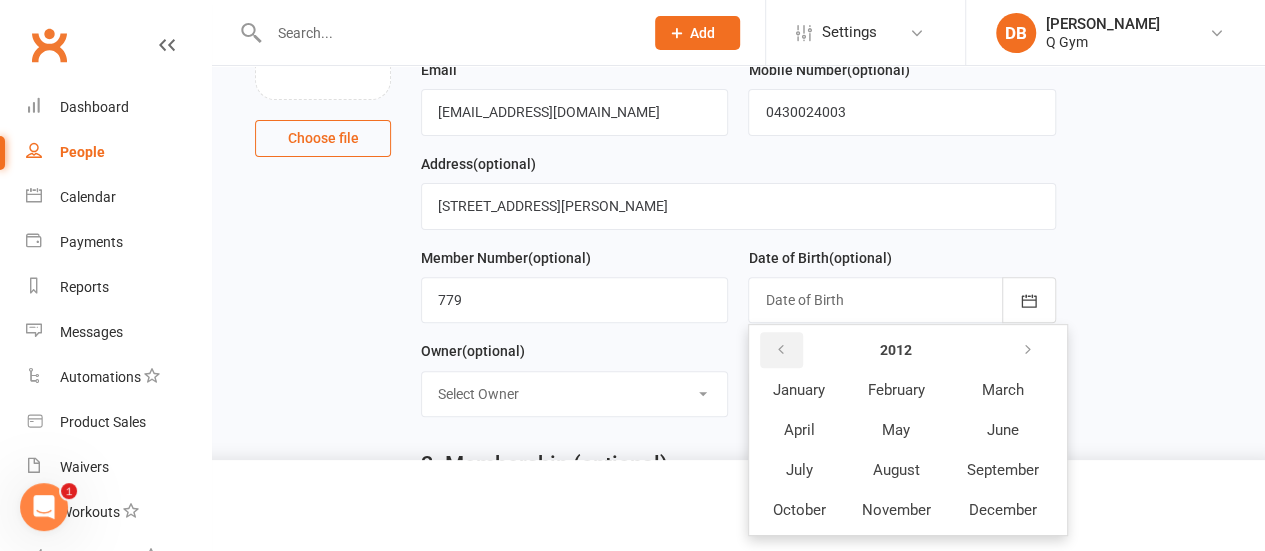 click at bounding box center [781, 350] 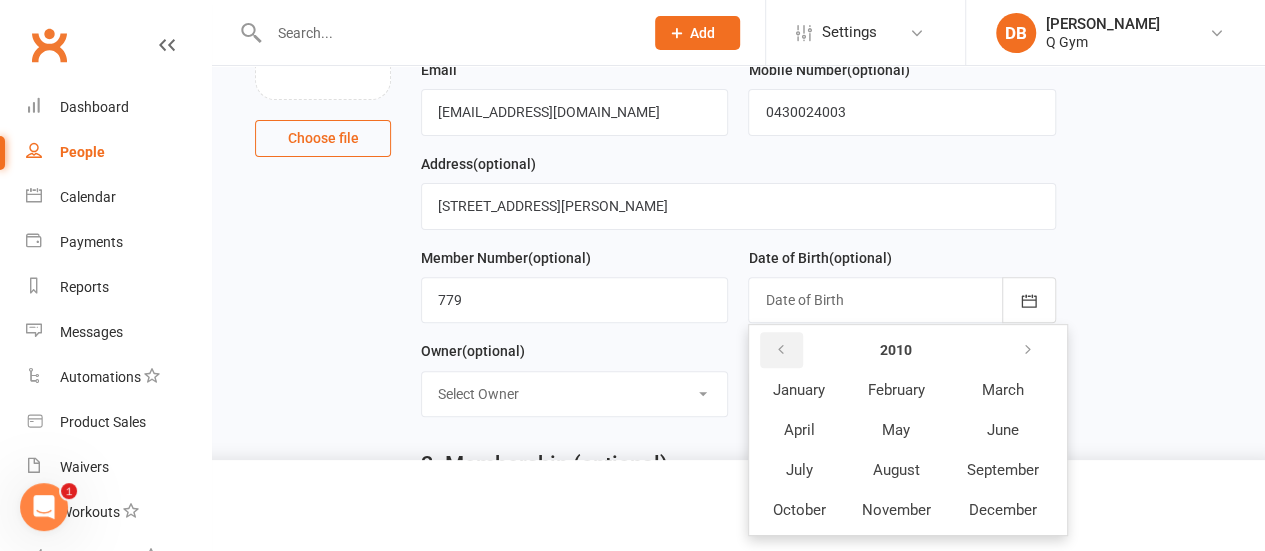 click at bounding box center [781, 350] 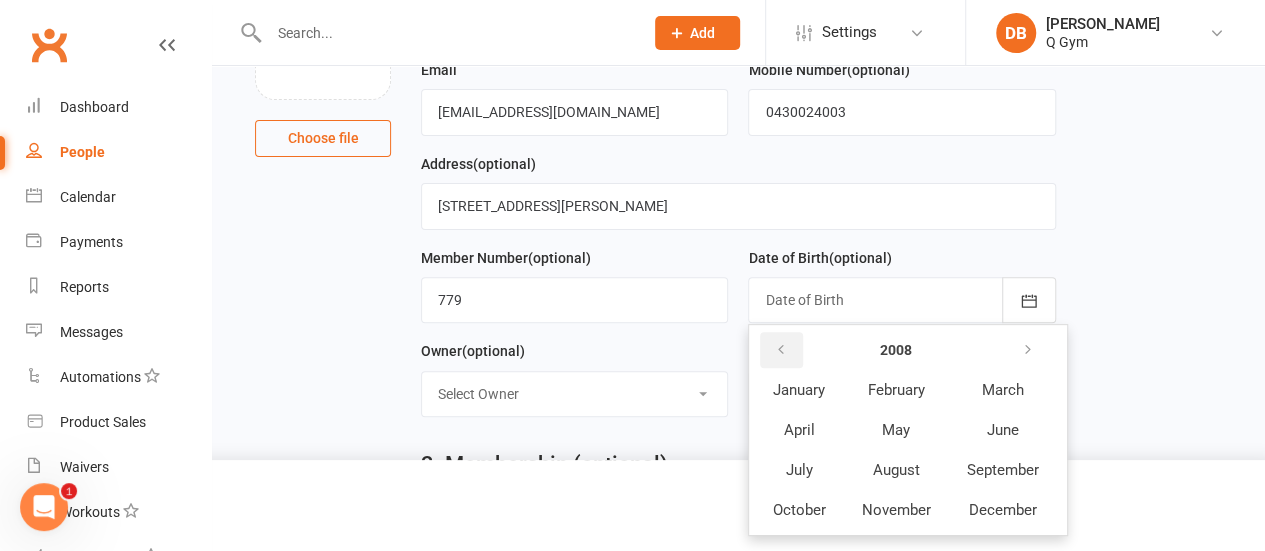 click at bounding box center (781, 350) 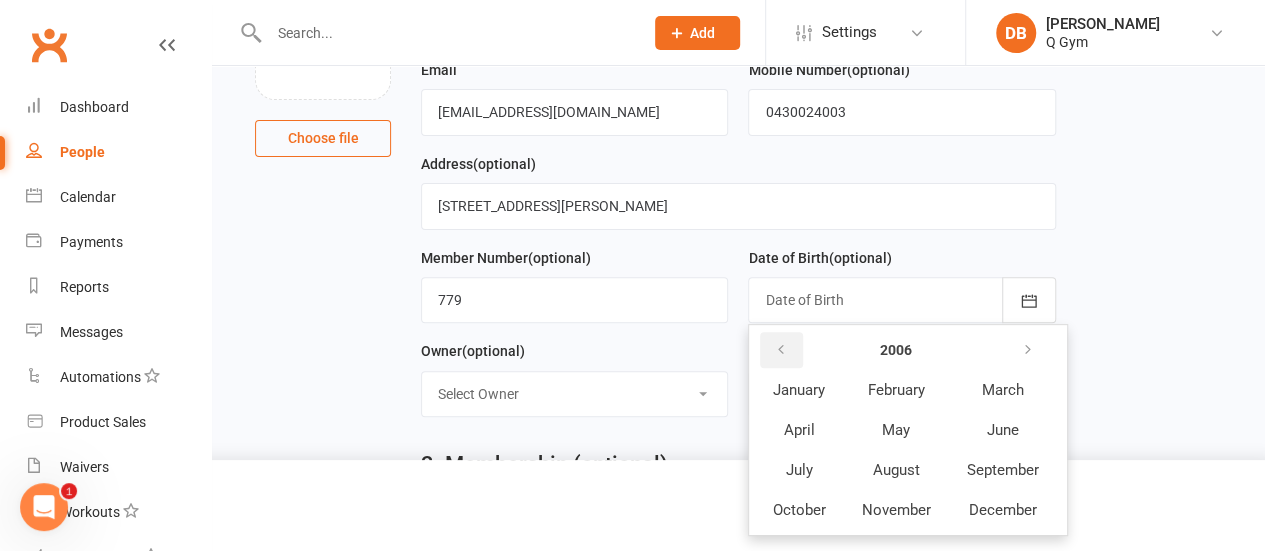 click at bounding box center [781, 350] 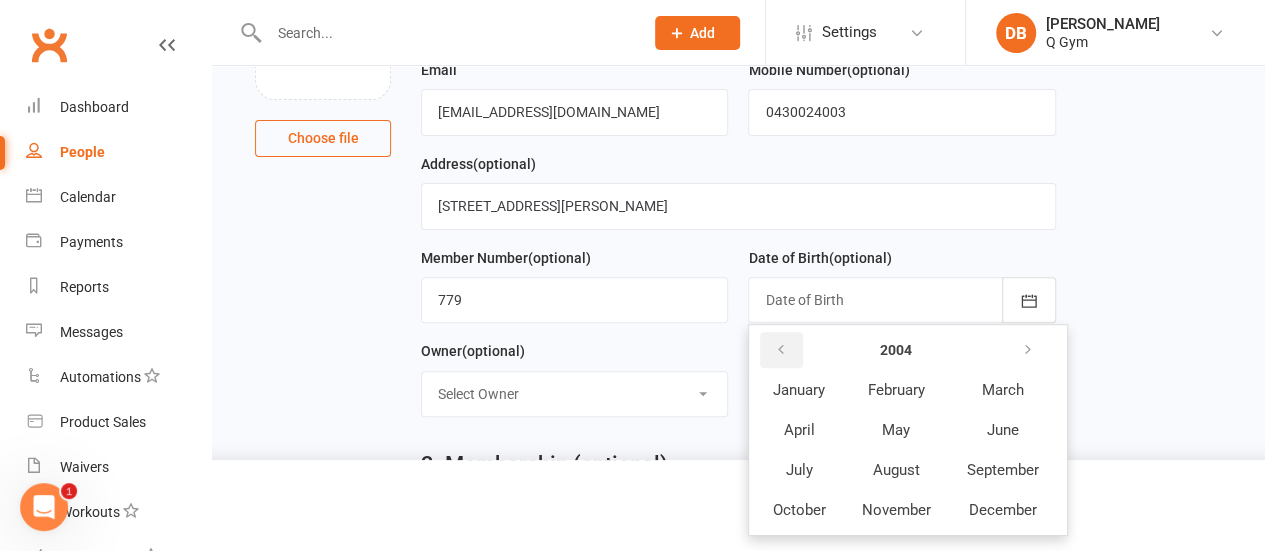 click at bounding box center (781, 350) 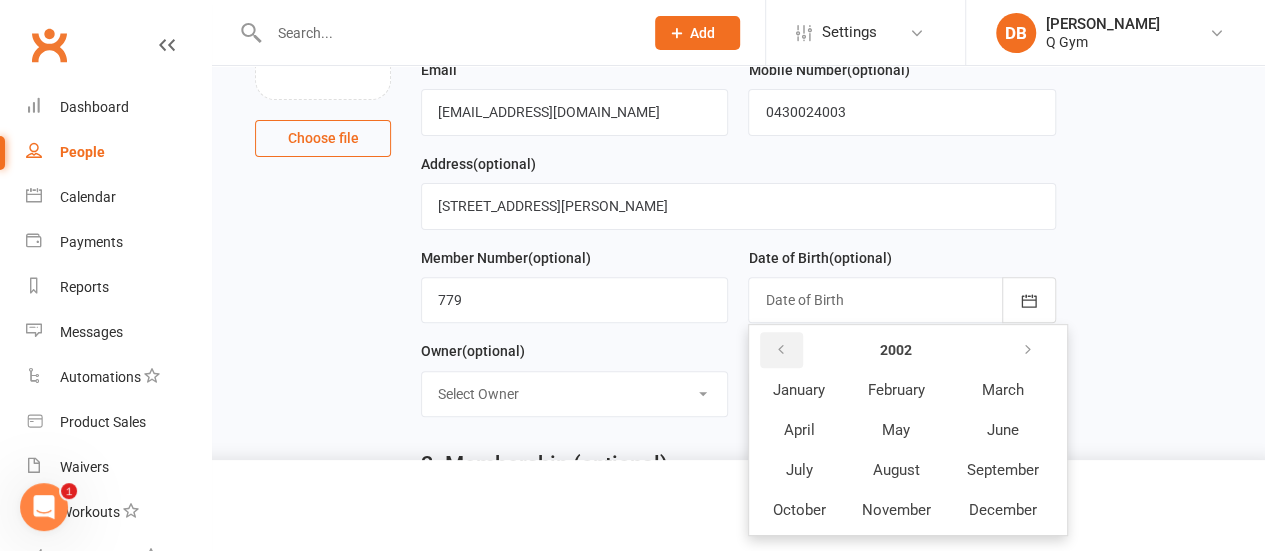 click at bounding box center (781, 350) 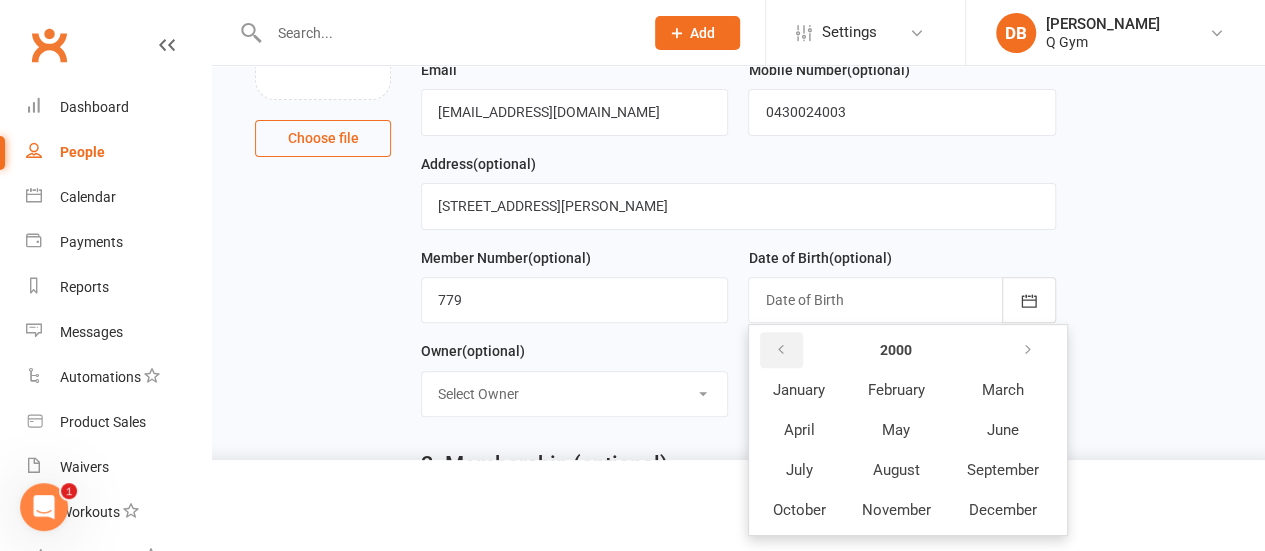 click at bounding box center (781, 350) 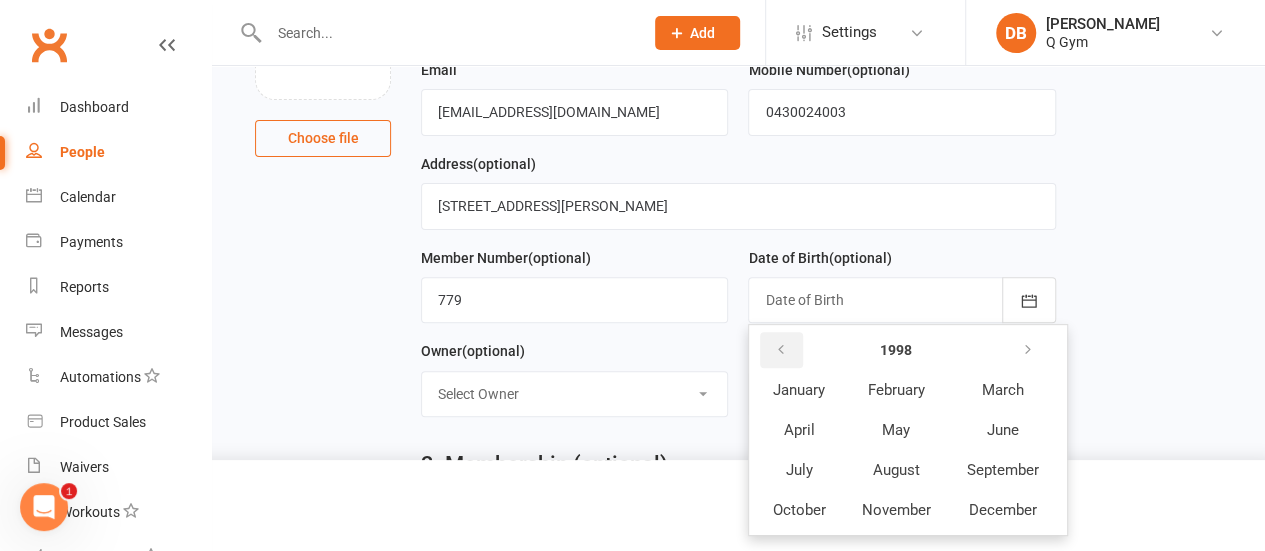 click at bounding box center (781, 350) 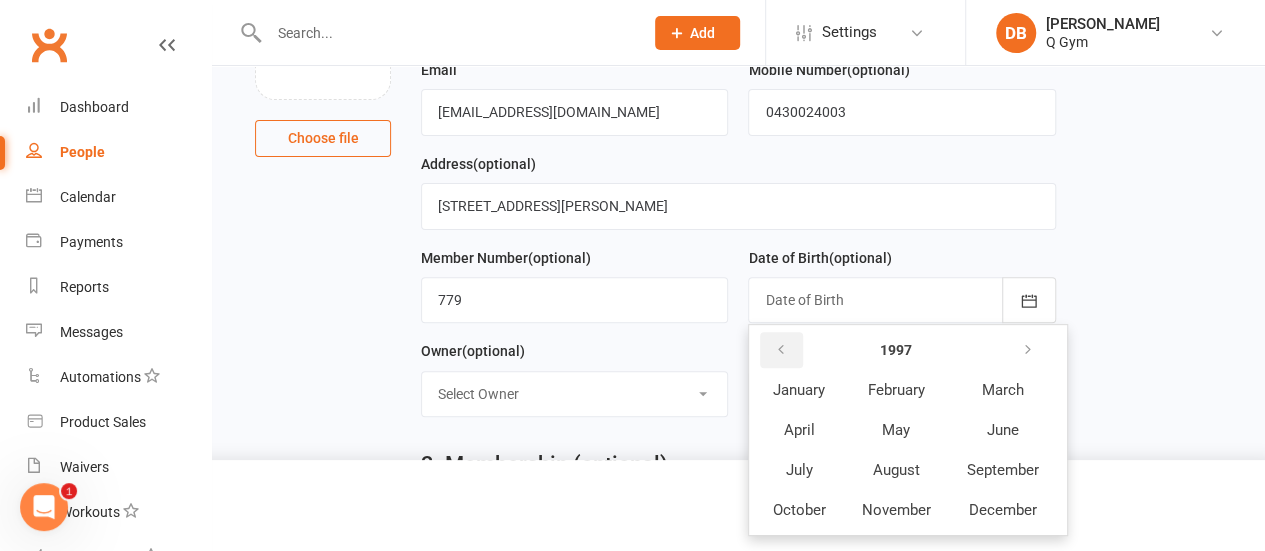 click at bounding box center (781, 350) 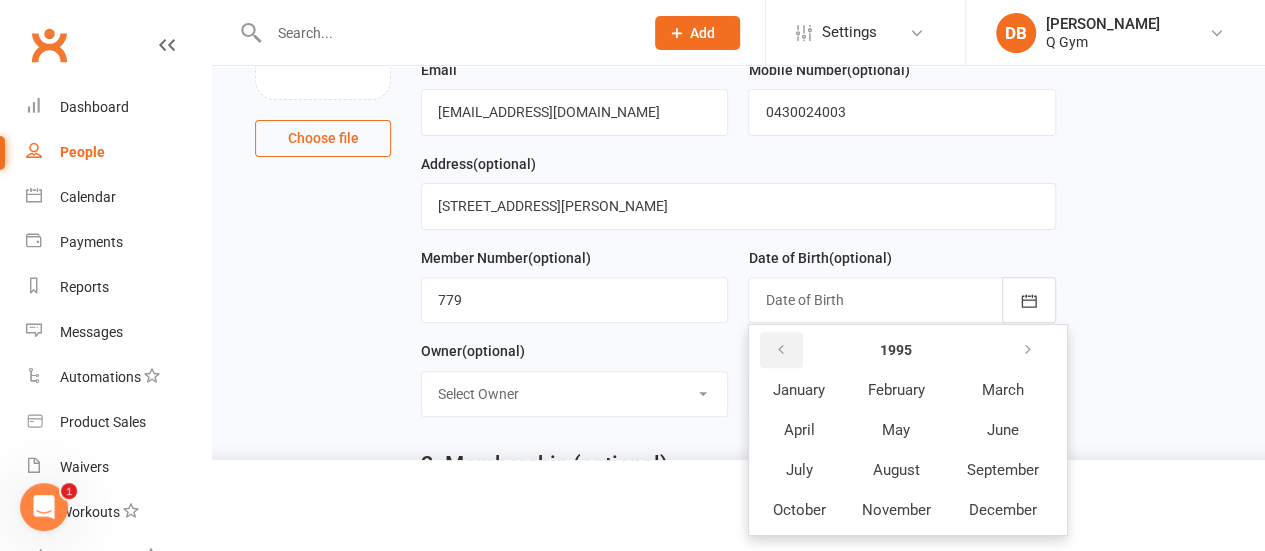 click at bounding box center (781, 350) 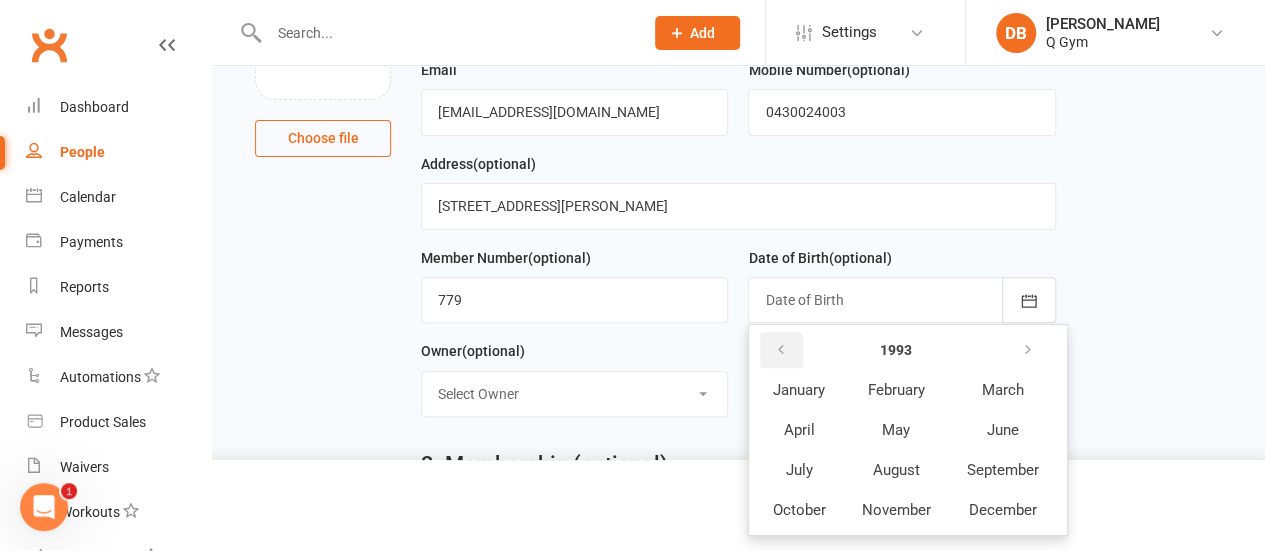 click at bounding box center (781, 350) 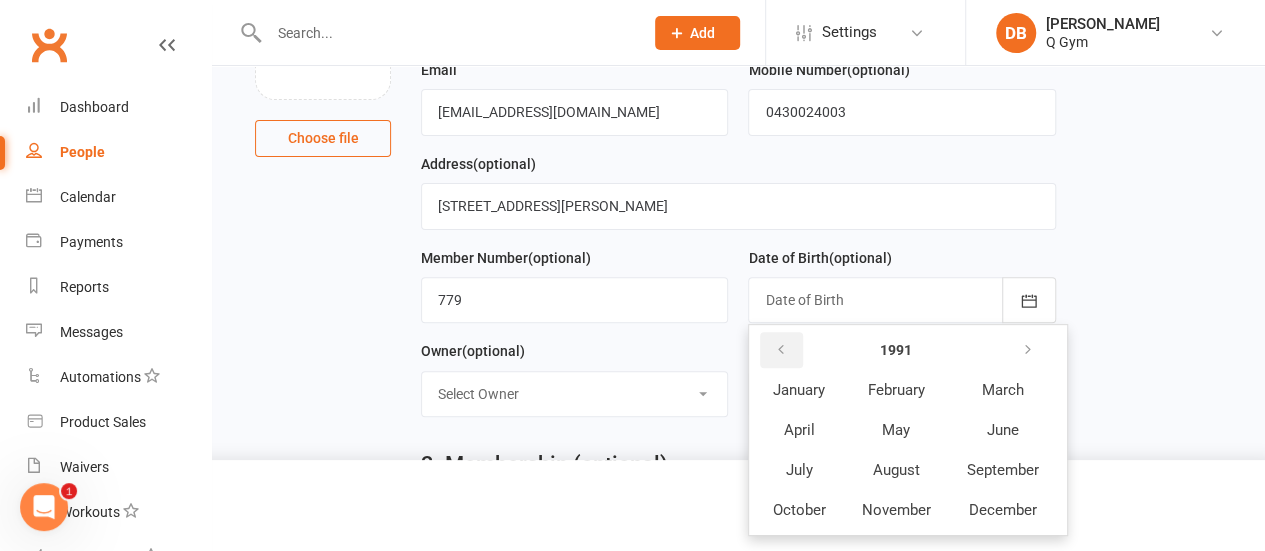 click at bounding box center [781, 350] 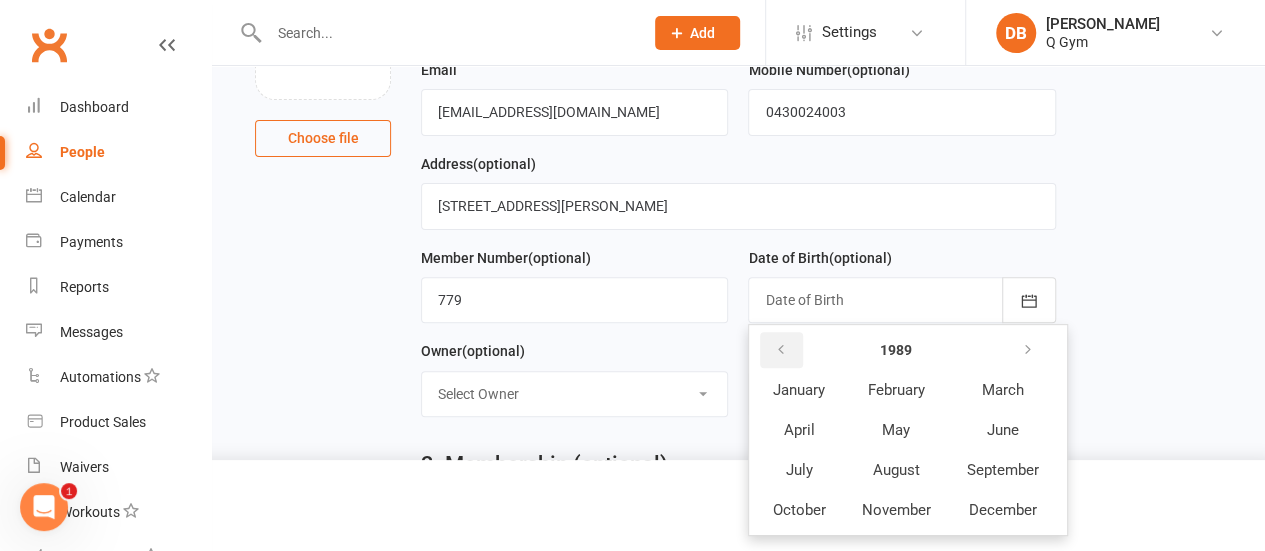 click at bounding box center [781, 350] 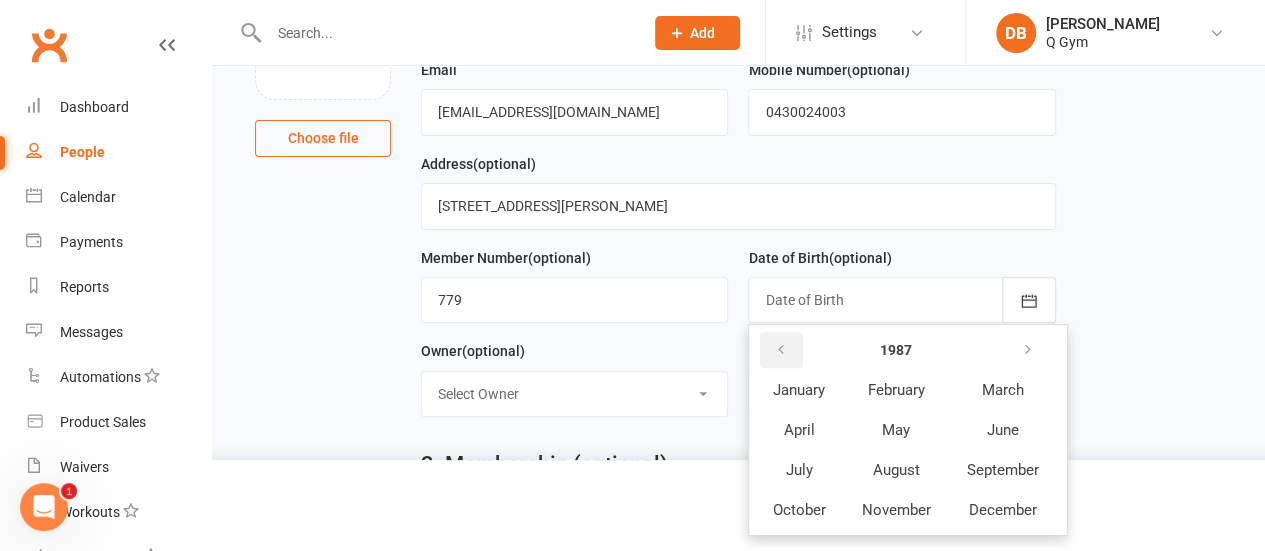 click at bounding box center [781, 350] 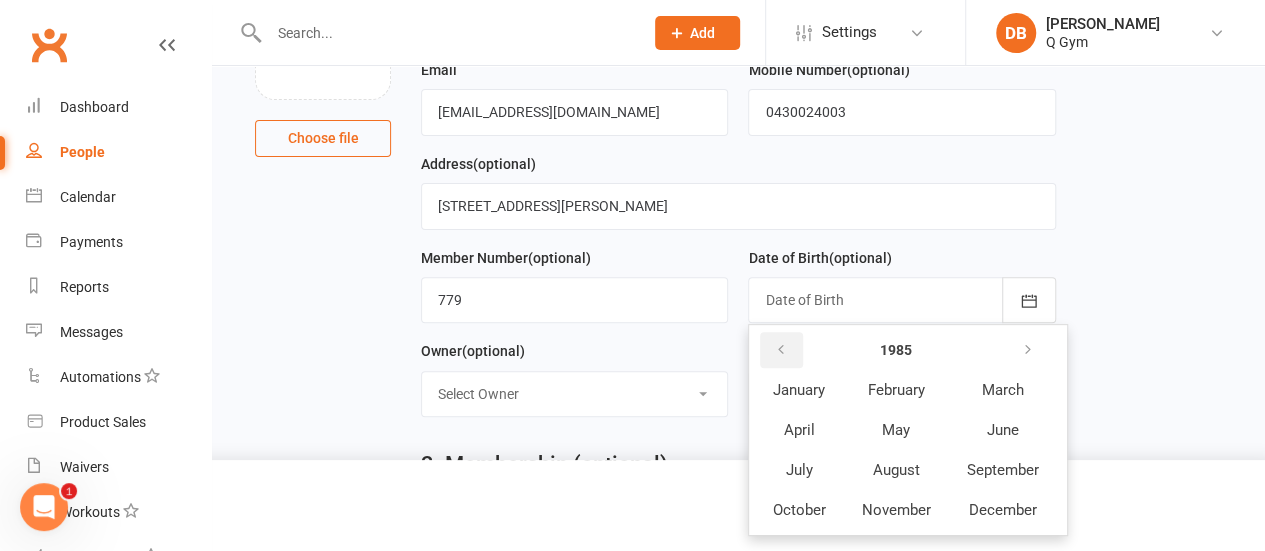 click at bounding box center (781, 350) 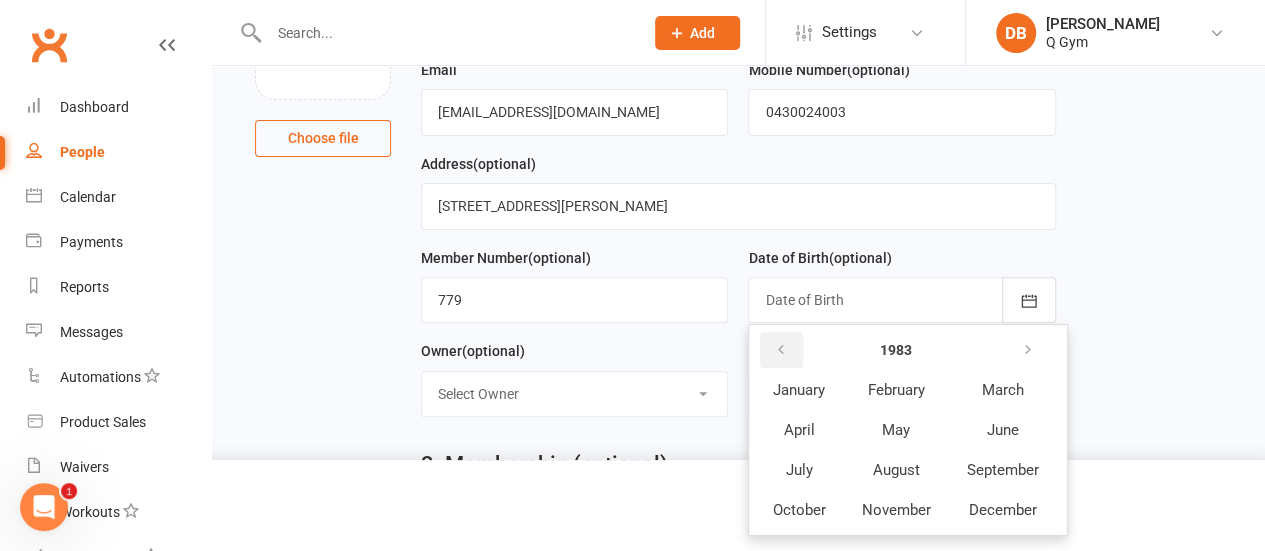 click at bounding box center (781, 350) 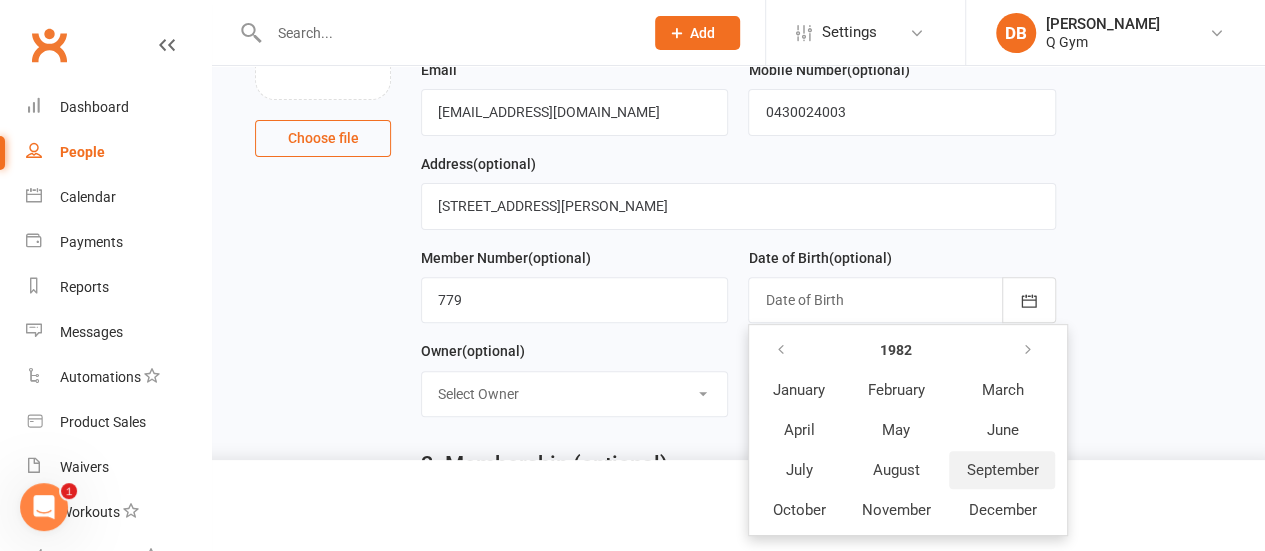 click on "September" at bounding box center (1002, 470) 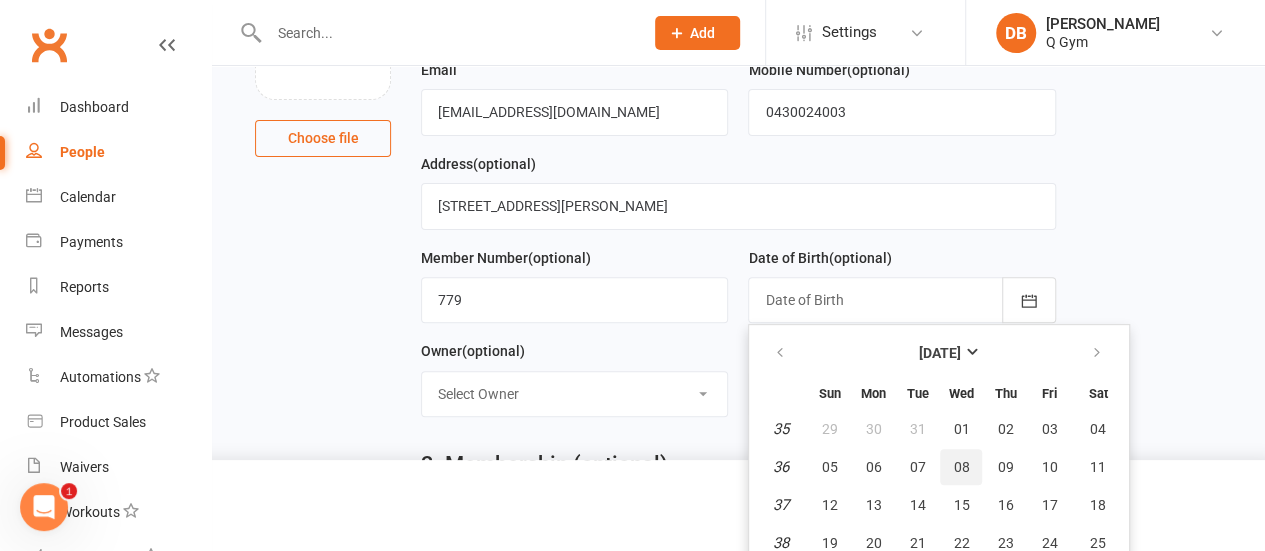 click on "08" at bounding box center (961, 467) 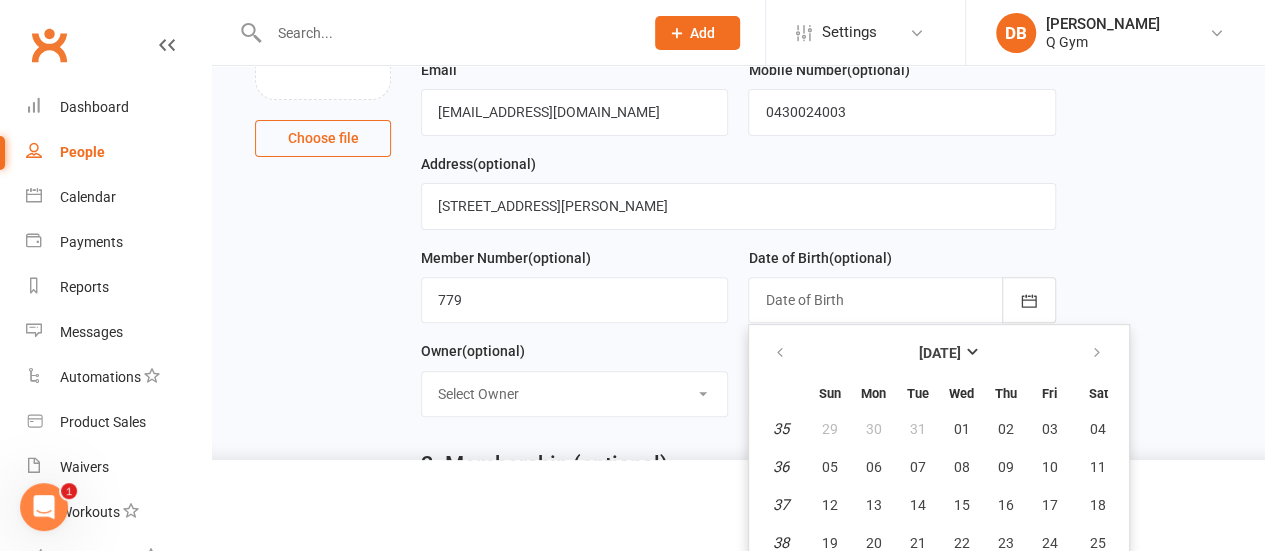 type on "[DATE]" 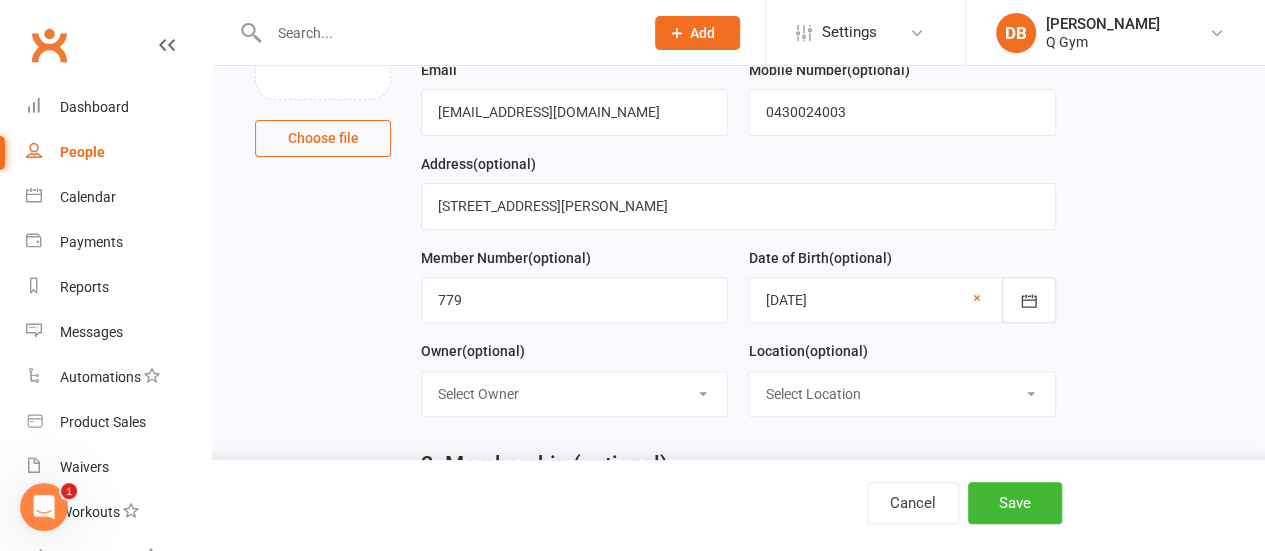 click on "Select Owner [PERSON_NAME]" at bounding box center [574, 394] 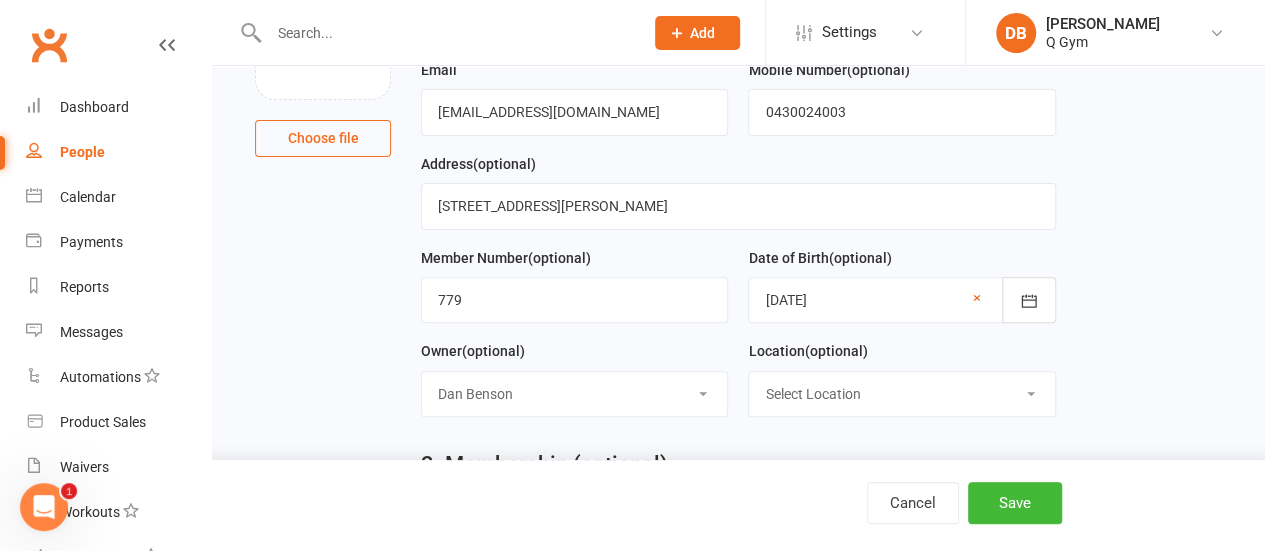 click on "Select Owner [PERSON_NAME]" at bounding box center [574, 394] 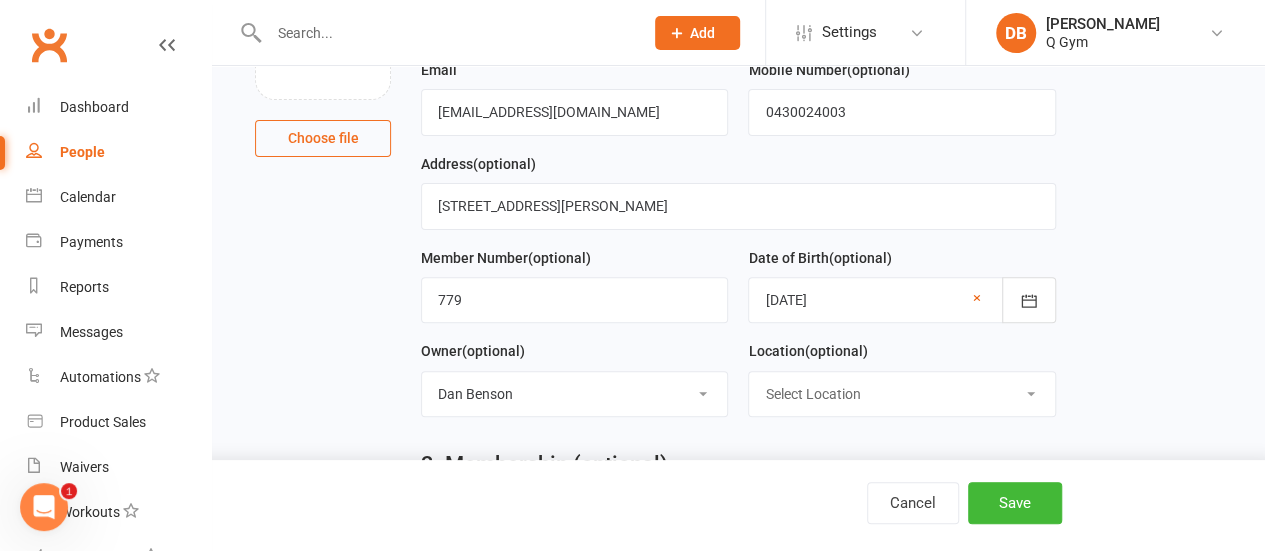 click on "Select Location Example Room (Rename me!) Q Gym" at bounding box center [901, 394] 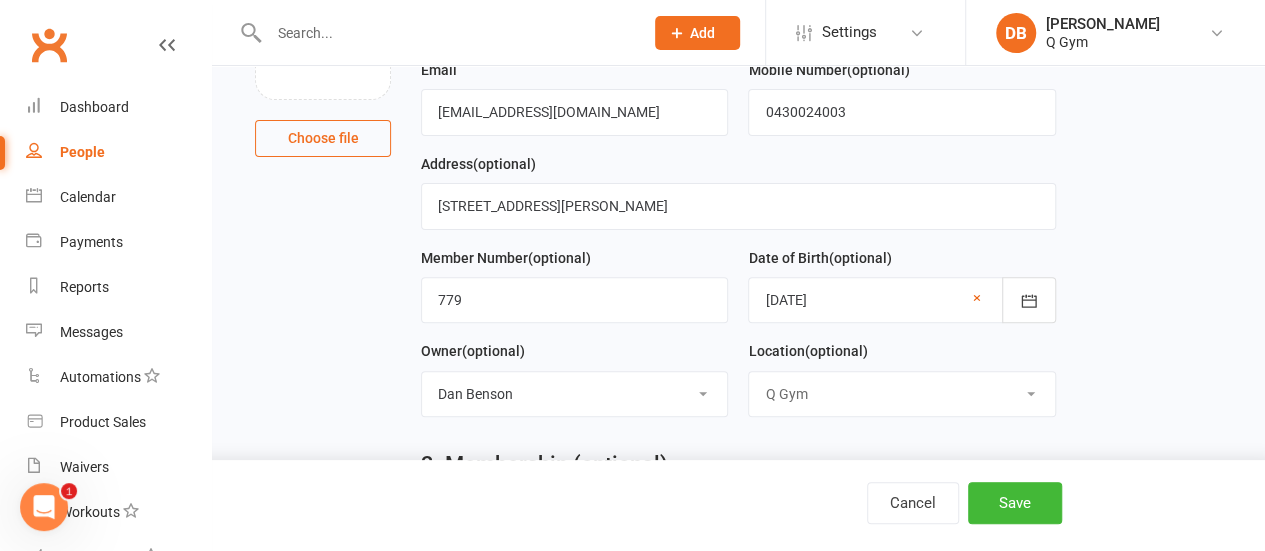 click on "Select Location Example Room (Rename me!) Q Gym" at bounding box center [901, 394] 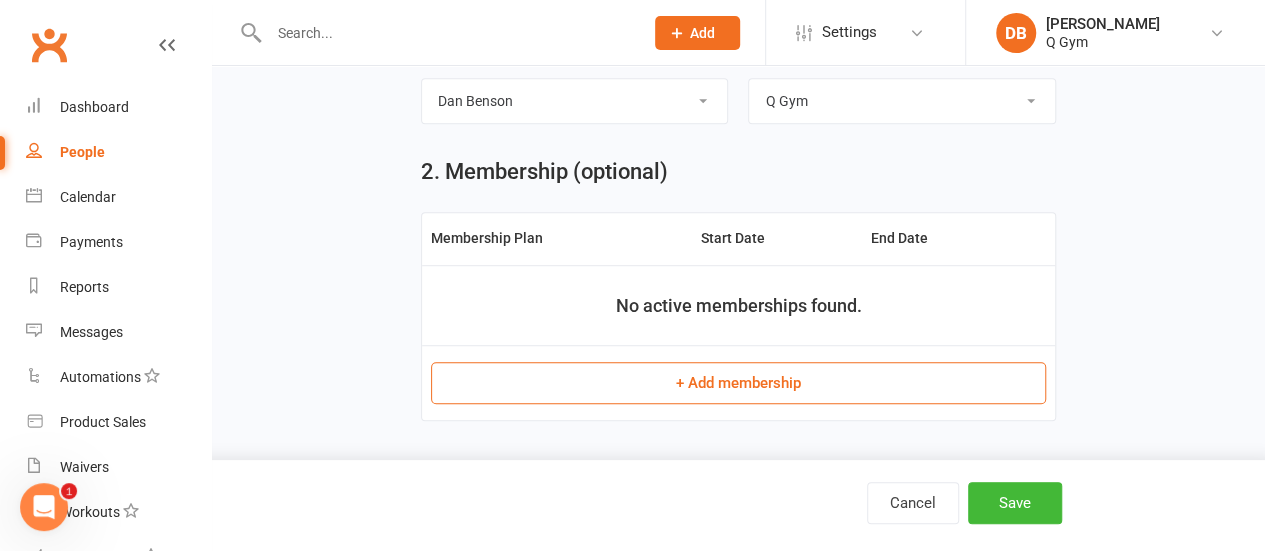 scroll, scrollTop: 533, scrollLeft: 0, axis: vertical 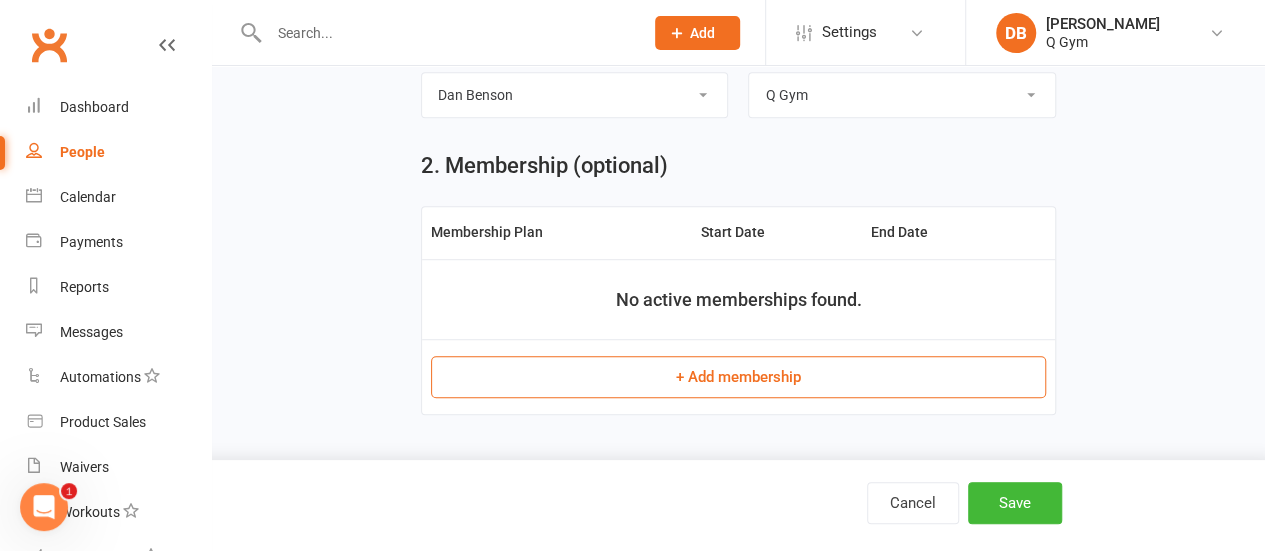 click on "+ Add membership" at bounding box center (738, 377) 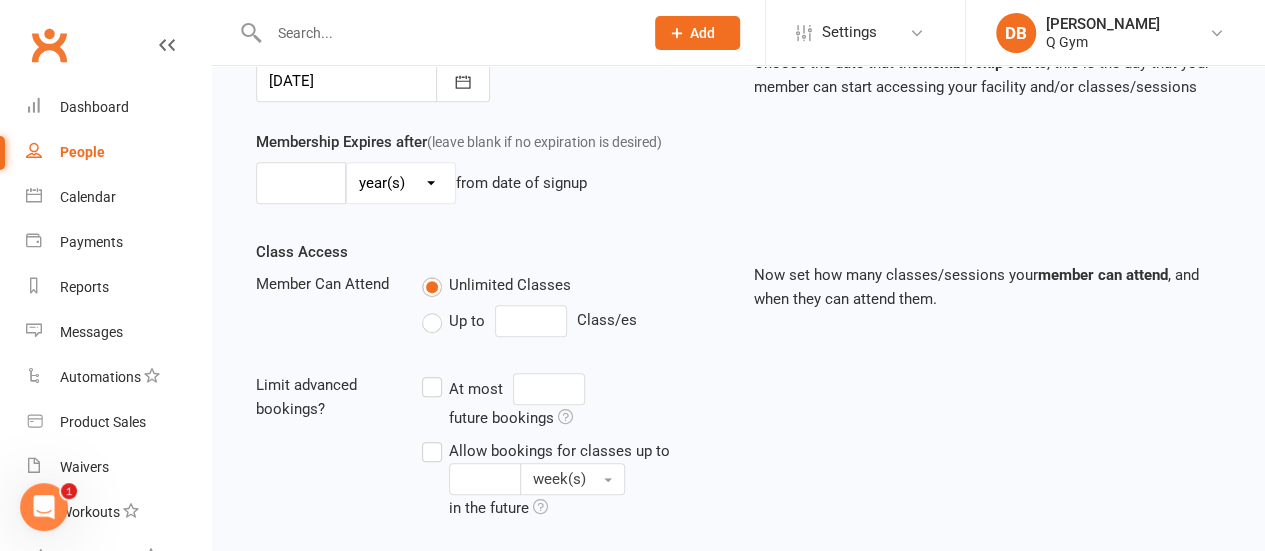 scroll, scrollTop: 0, scrollLeft: 0, axis: both 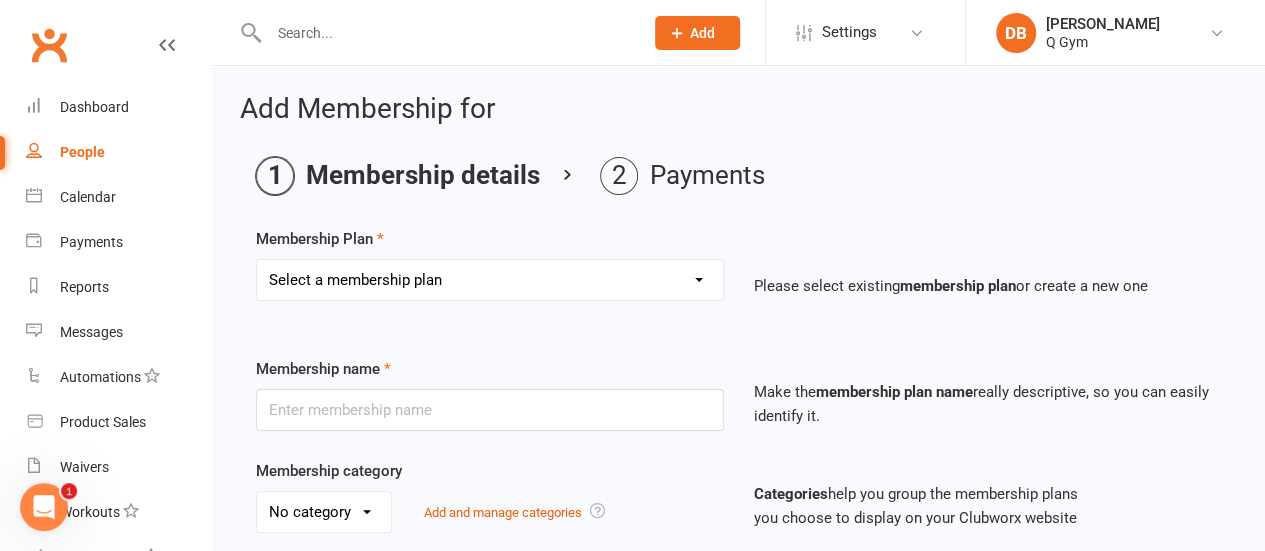 click on "Select a membership plan Create new Membership Plan Community 12 Month DD Foundation 12 month Foundation 3 Month DD Club/Concession 12 month DD 12  Month PIF Community 3 month DD 3 month PIF" at bounding box center (490, 280) 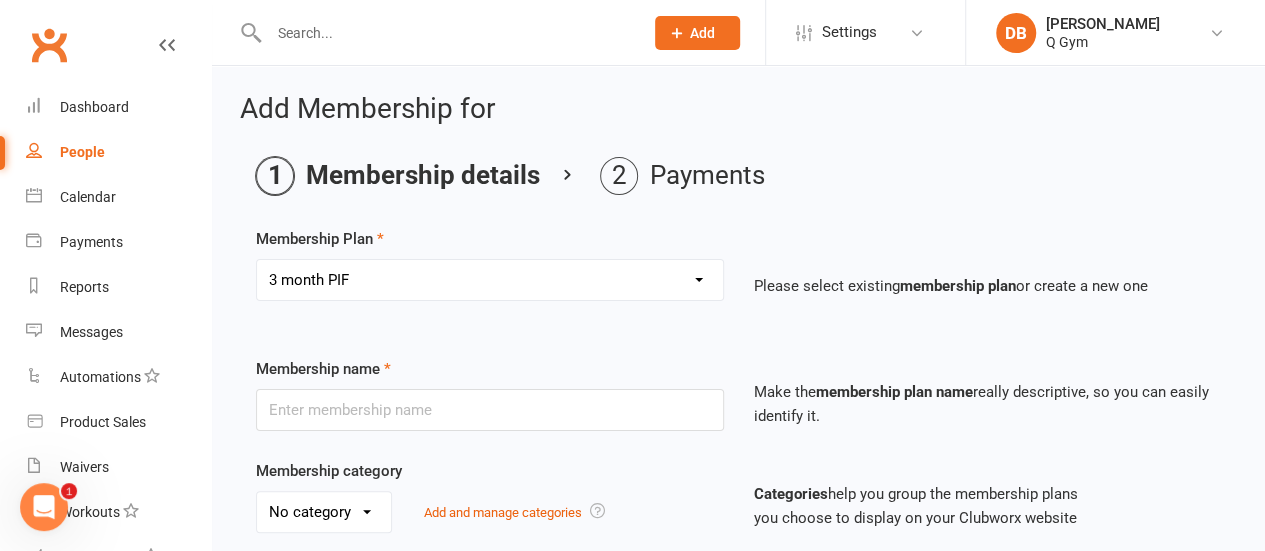 click on "Select a membership plan Create new Membership Plan Community 12 Month DD Foundation 12 month Foundation 3 Month DD Club/Concession 12 month DD 12  Month PIF Community 3 month DD 3 month PIF" at bounding box center [490, 280] 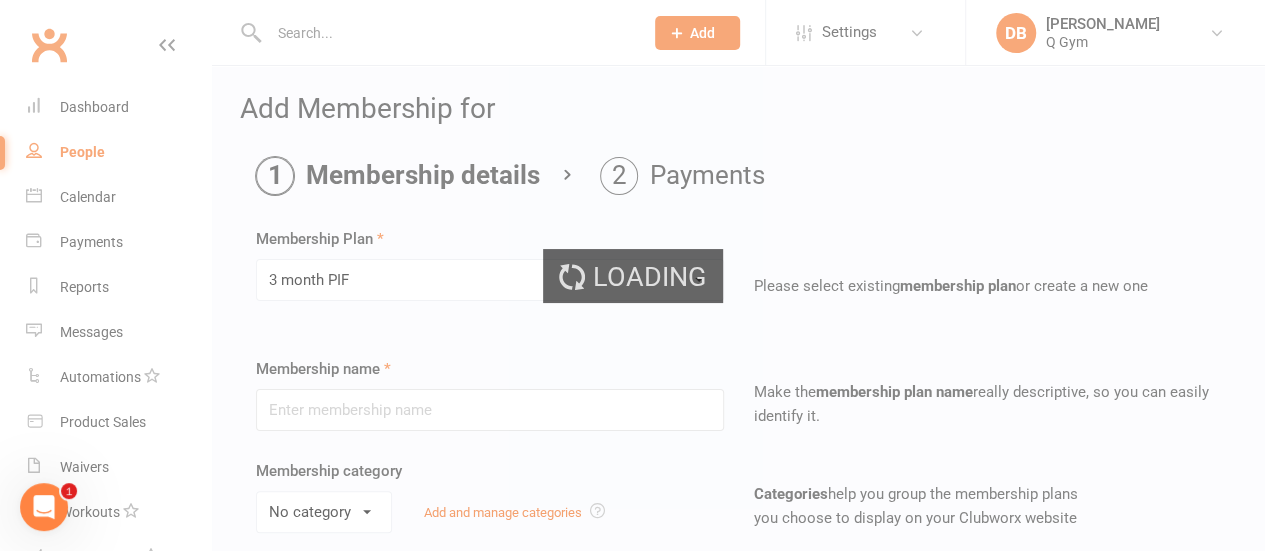 type on "3 month PIF" 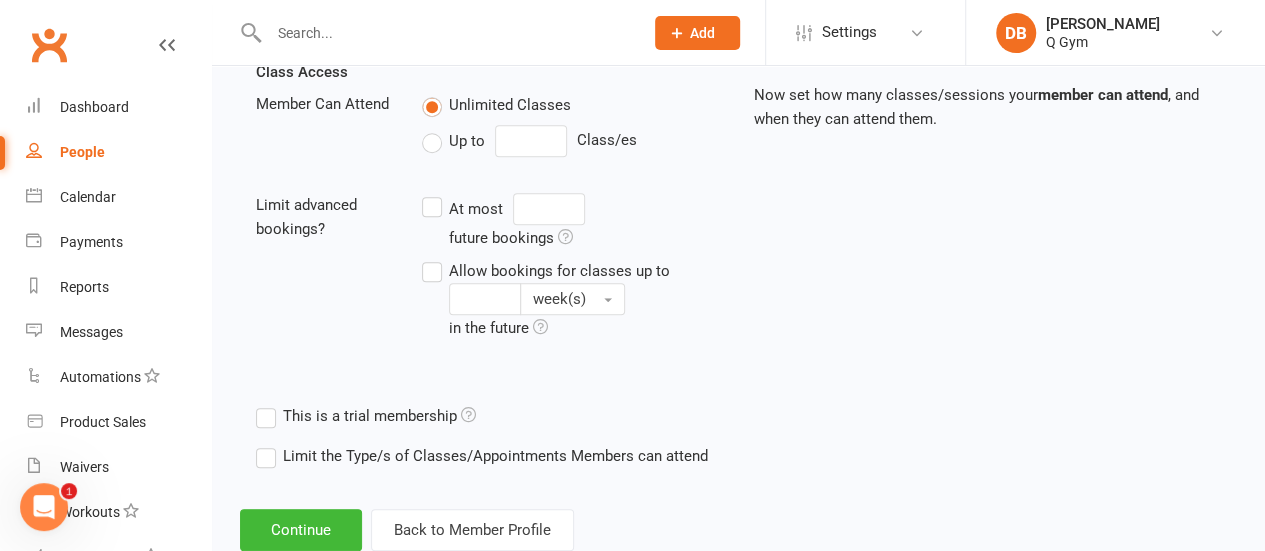 scroll, scrollTop: 763, scrollLeft: 0, axis: vertical 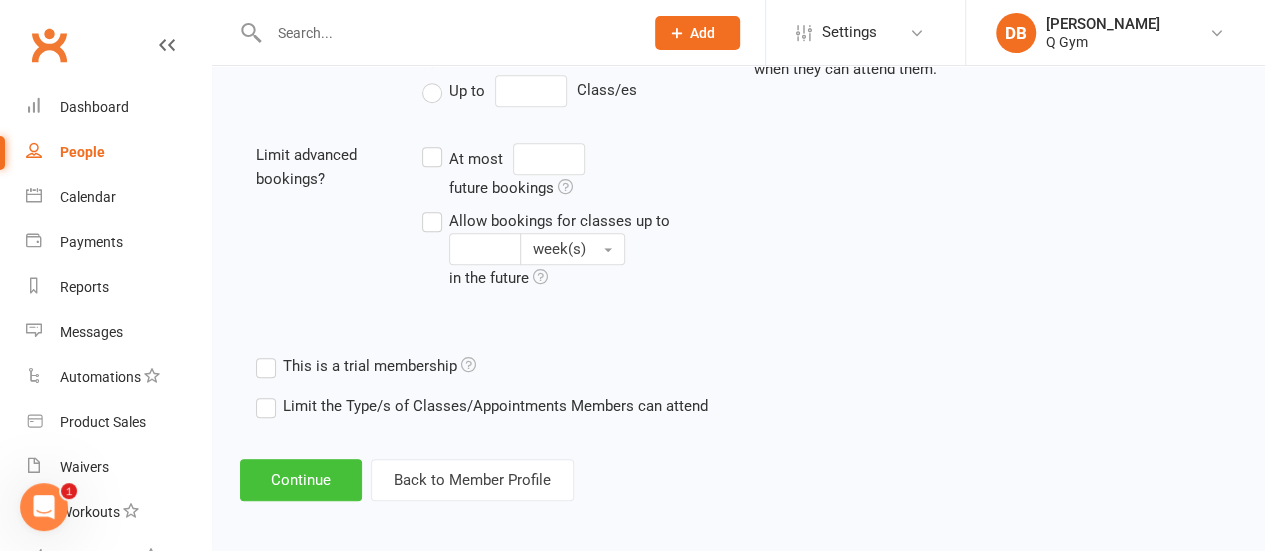 click on "Continue" at bounding box center (301, 480) 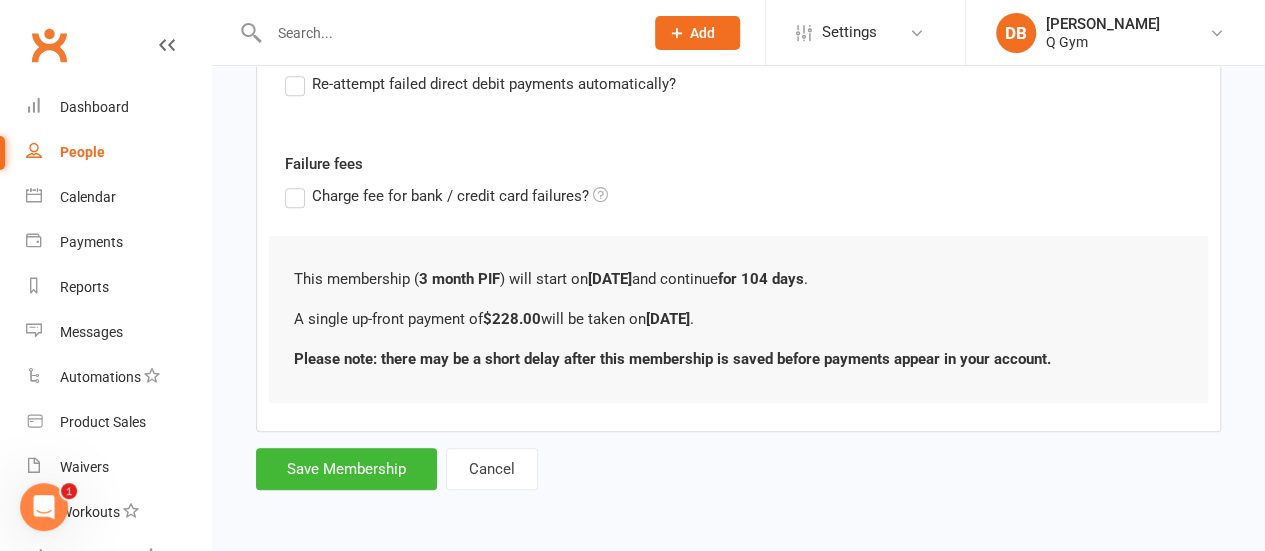 scroll, scrollTop: 0, scrollLeft: 0, axis: both 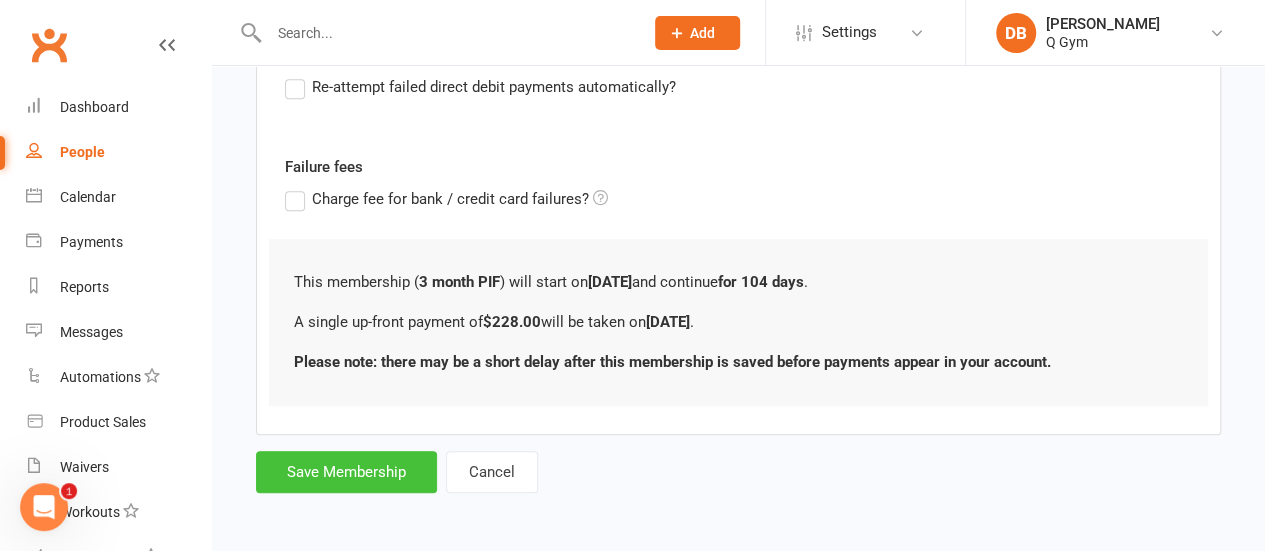 click on "Save Membership" at bounding box center [346, 472] 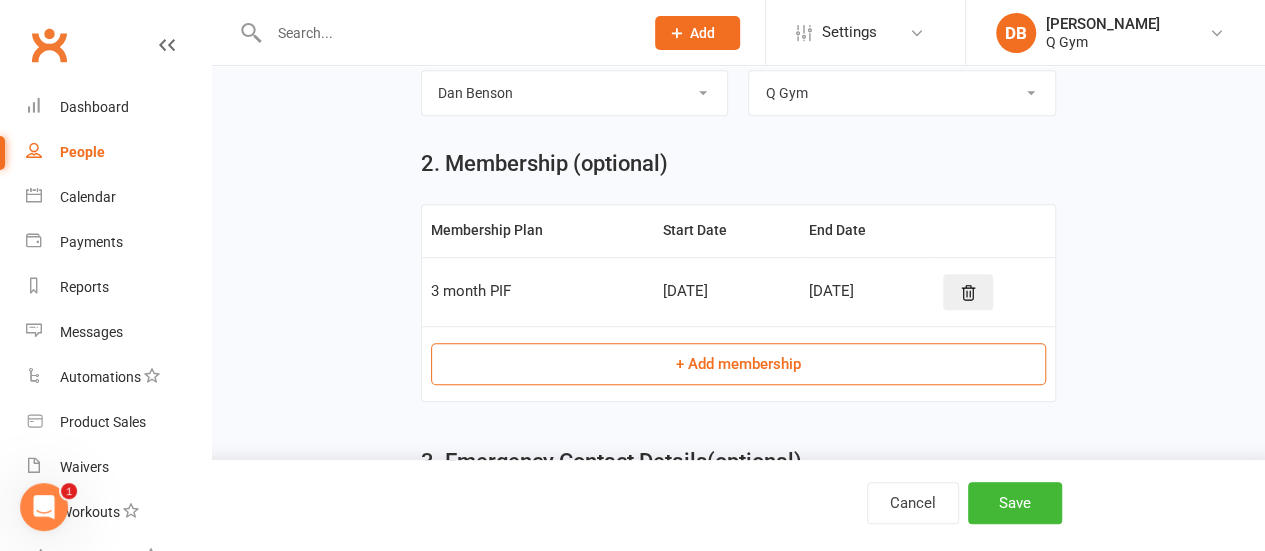 scroll, scrollTop: 662, scrollLeft: 0, axis: vertical 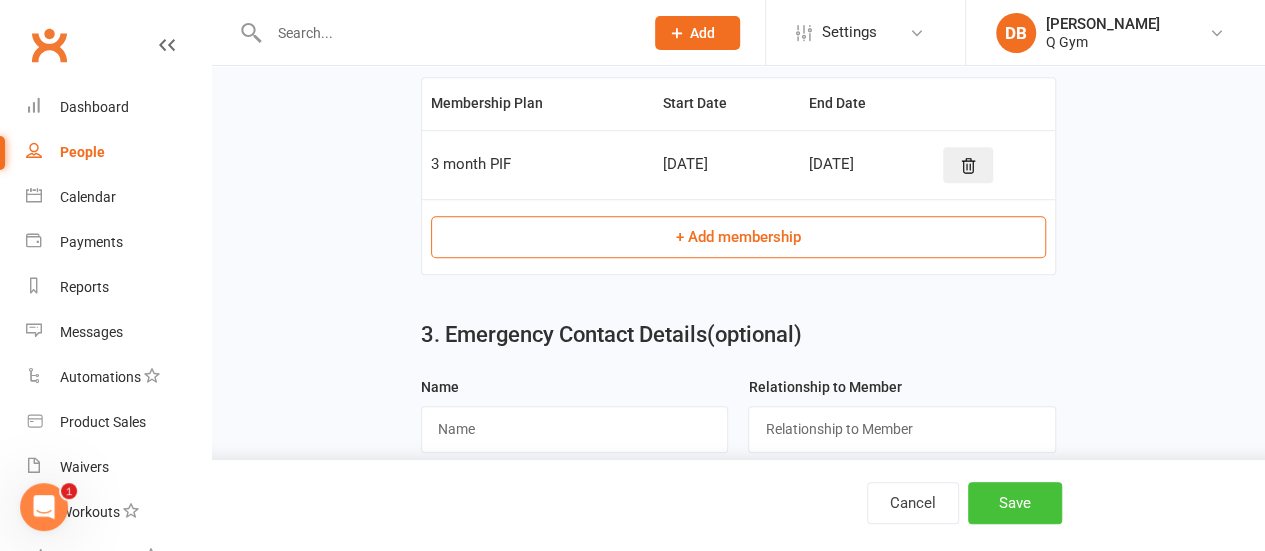 click on "Save" at bounding box center (1015, 503) 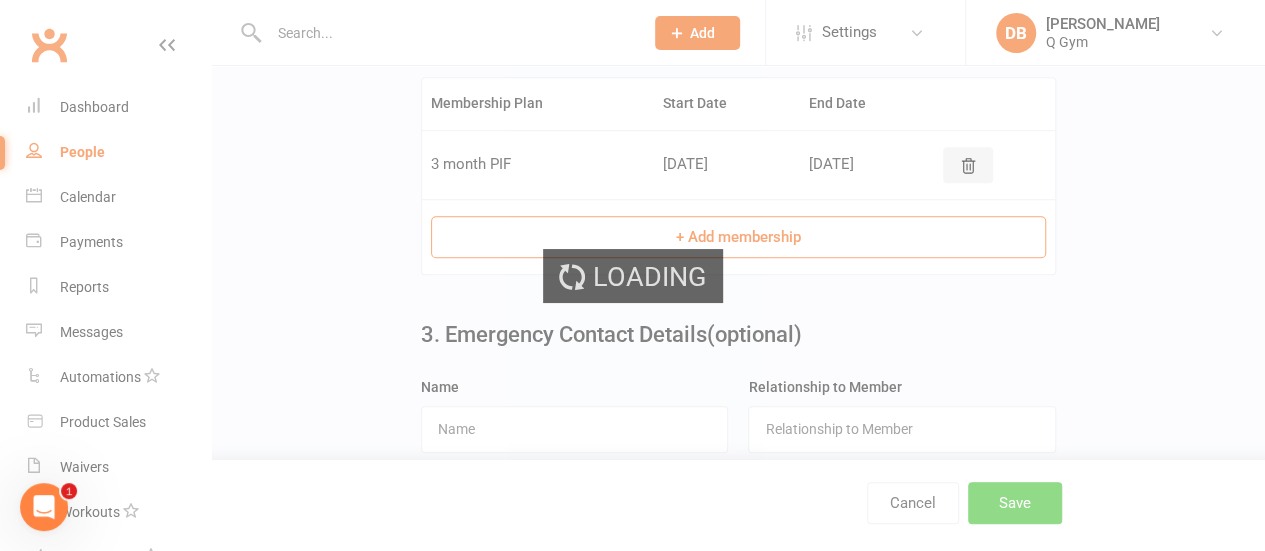 scroll, scrollTop: 0, scrollLeft: 0, axis: both 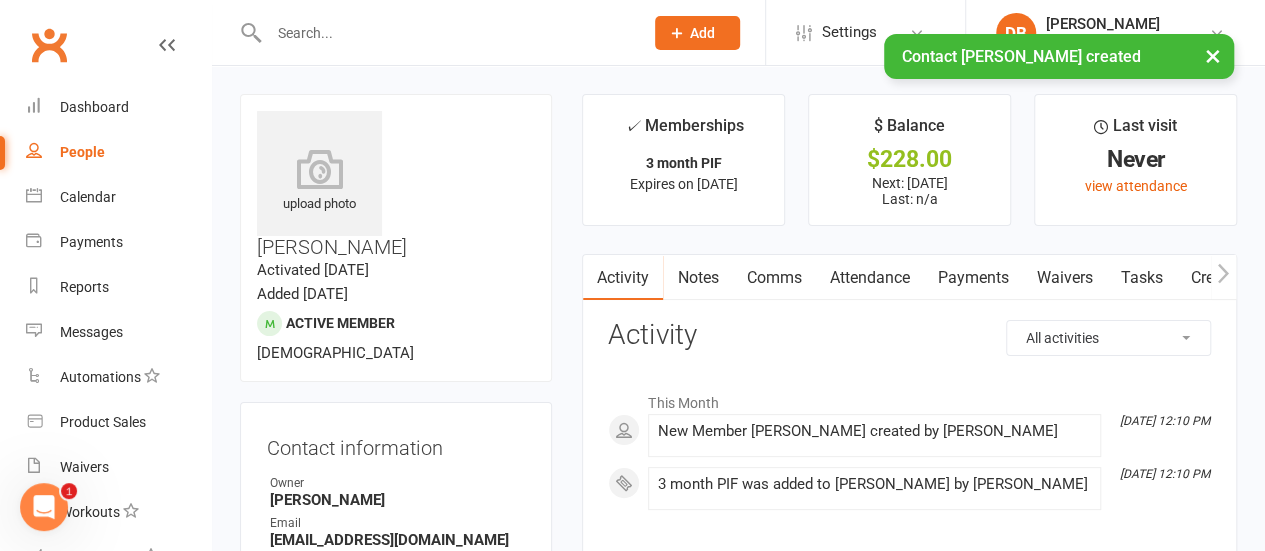 click on "Payments" at bounding box center (972, 278) 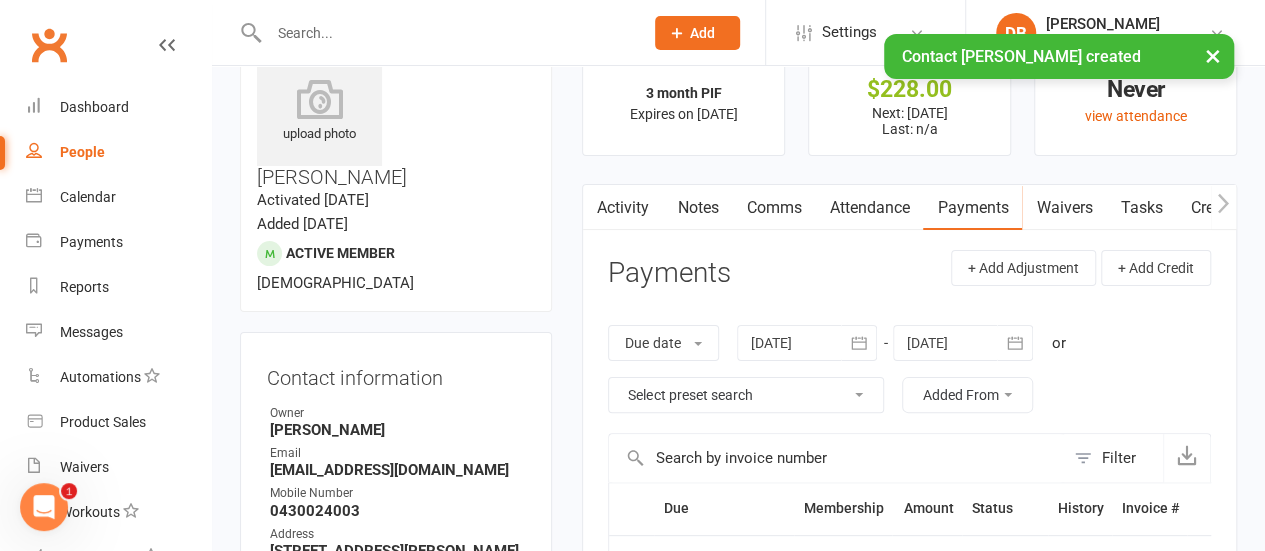 scroll, scrollTop: 162, scrollLeft: 0, axis: vertical 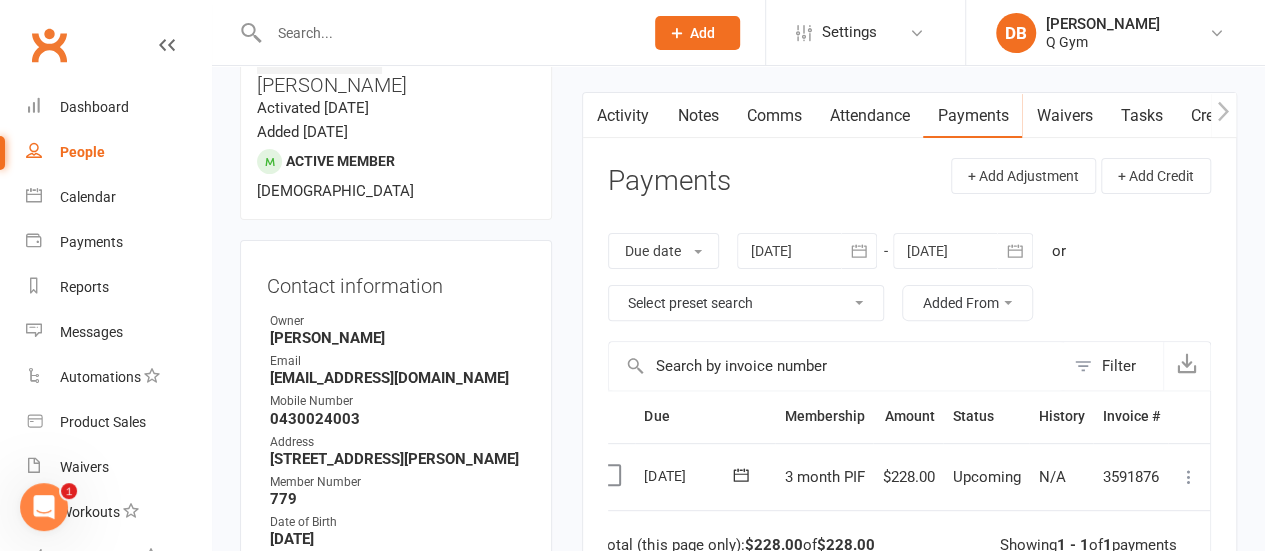 click at bounding box center (1189, 477) 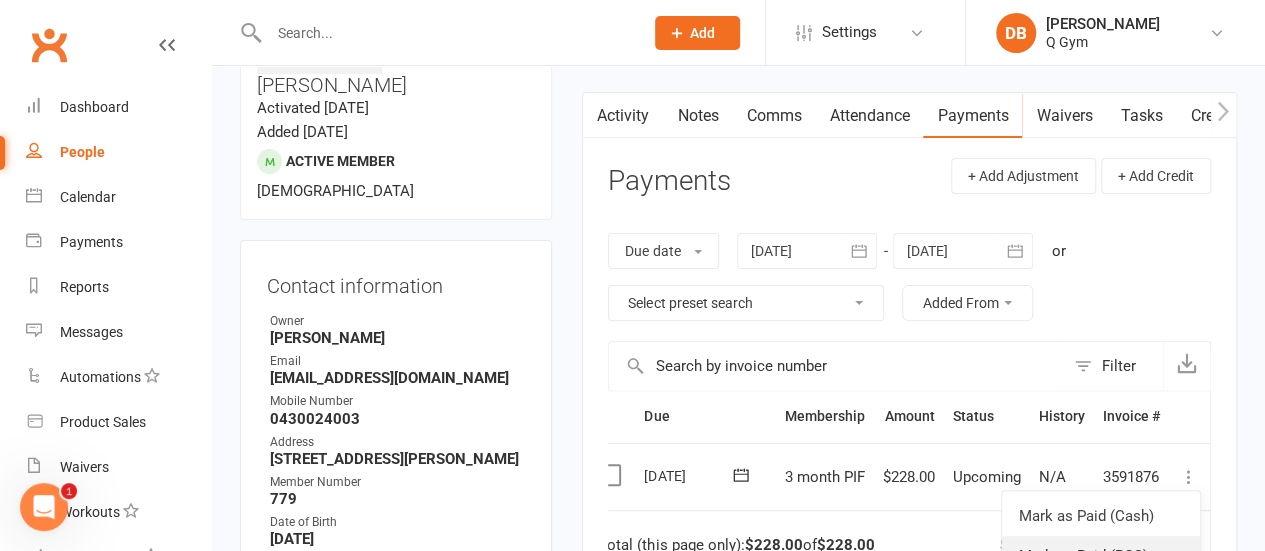 click on "Mark as Paid (POS)" at bounding box center (1101, 556) 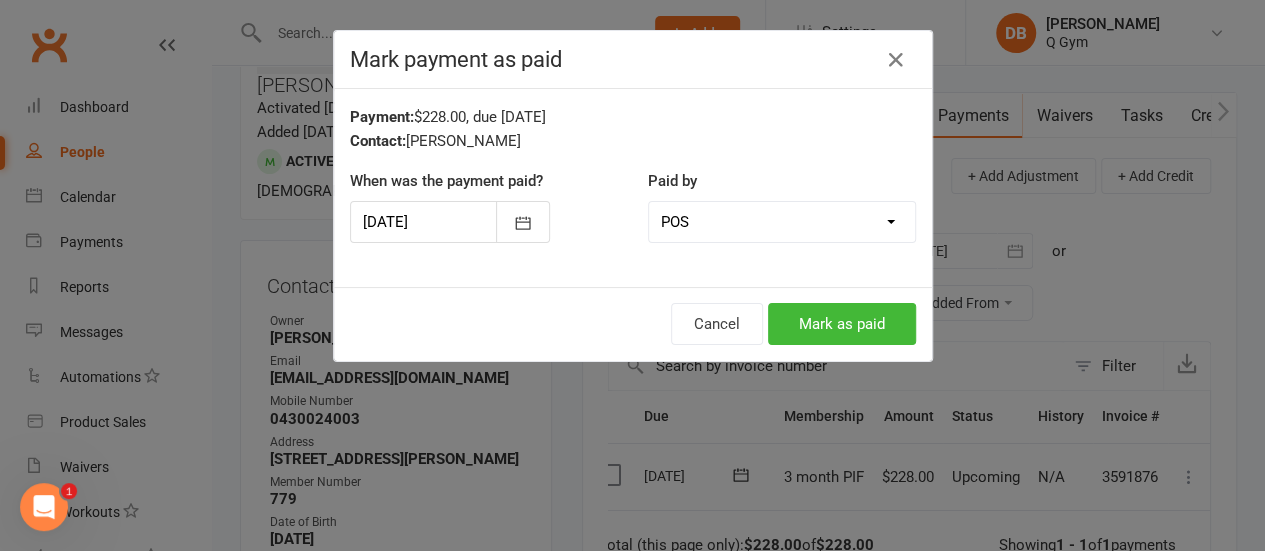 scroll, scrollTop: 0, scrollLeft: 10, axis: horizontal 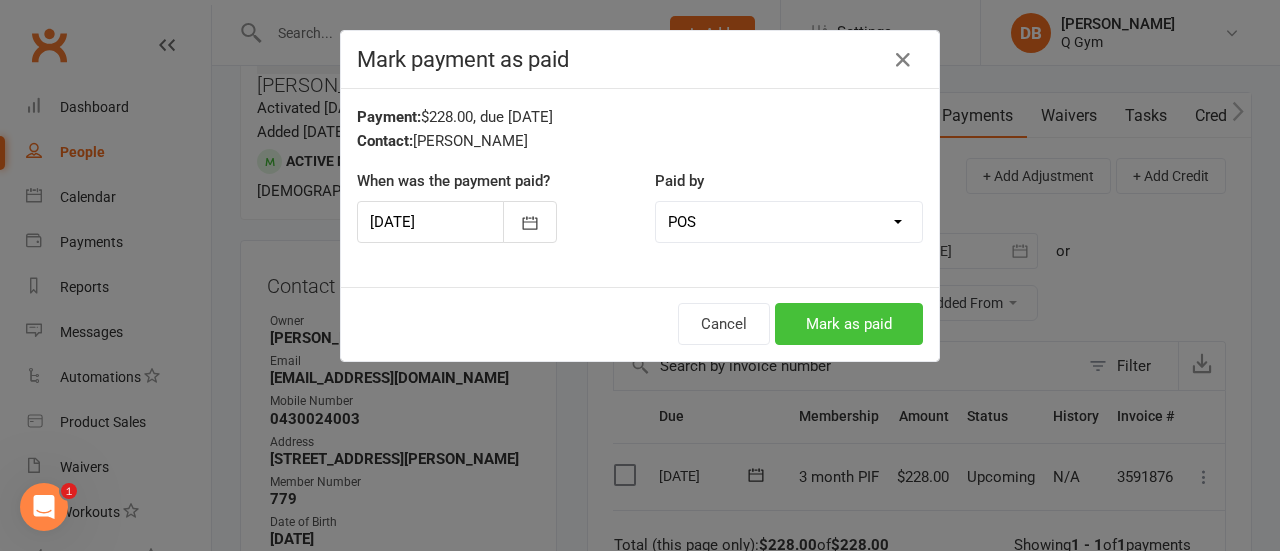click on "Mark as paid" at bounding box center (849, 324) 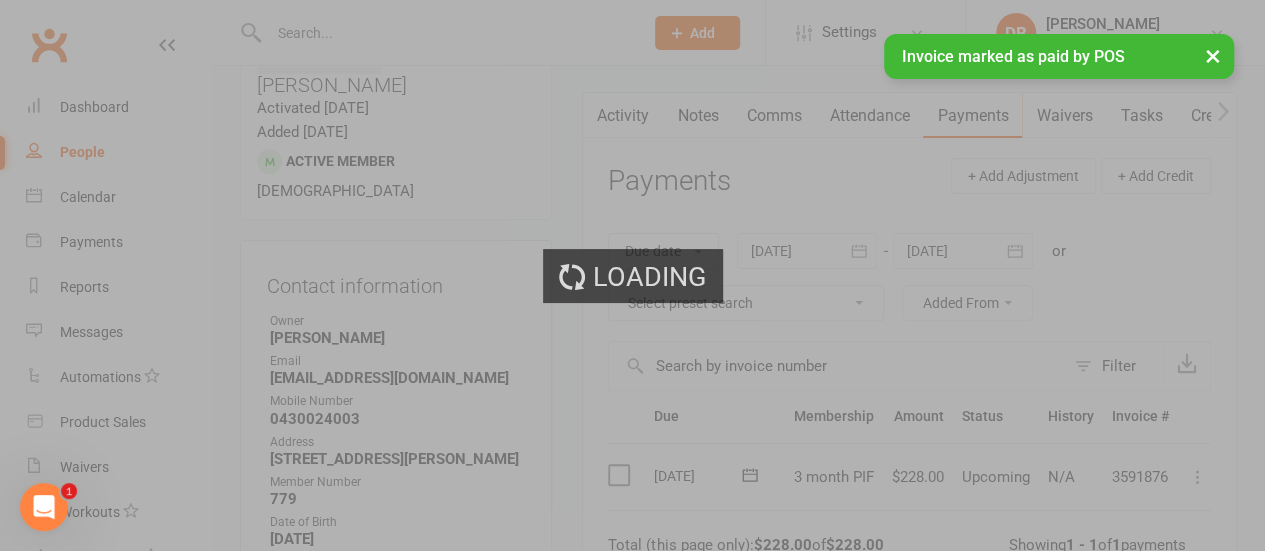 scroll, scrollTop: 0, scrollLeft: 0, axis: both 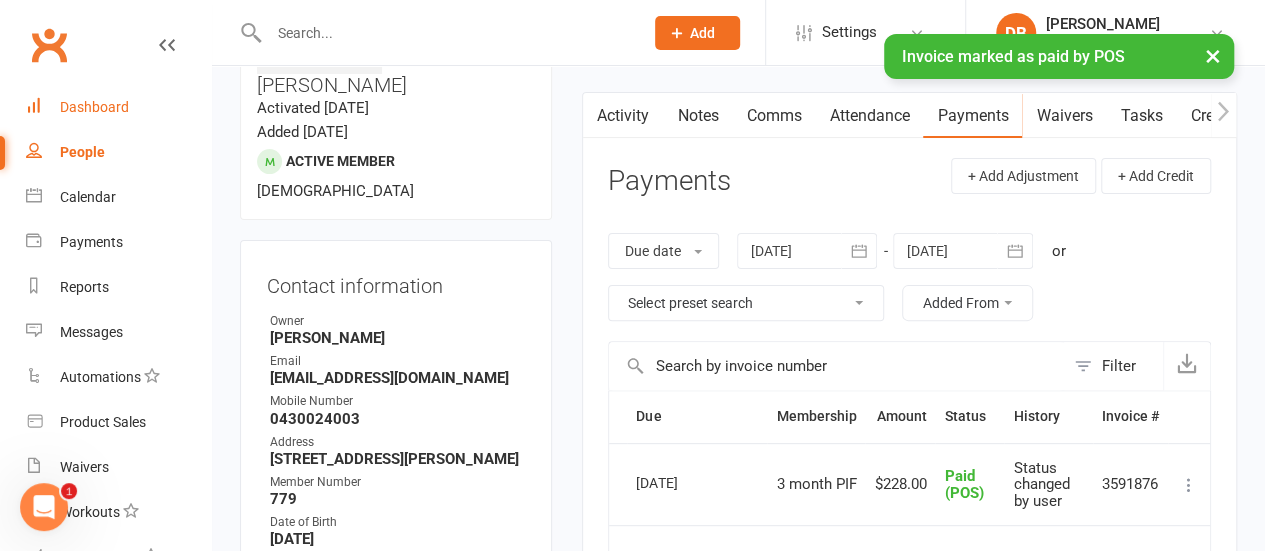 click on "Dashboard" at bounding box center (94, 107) 